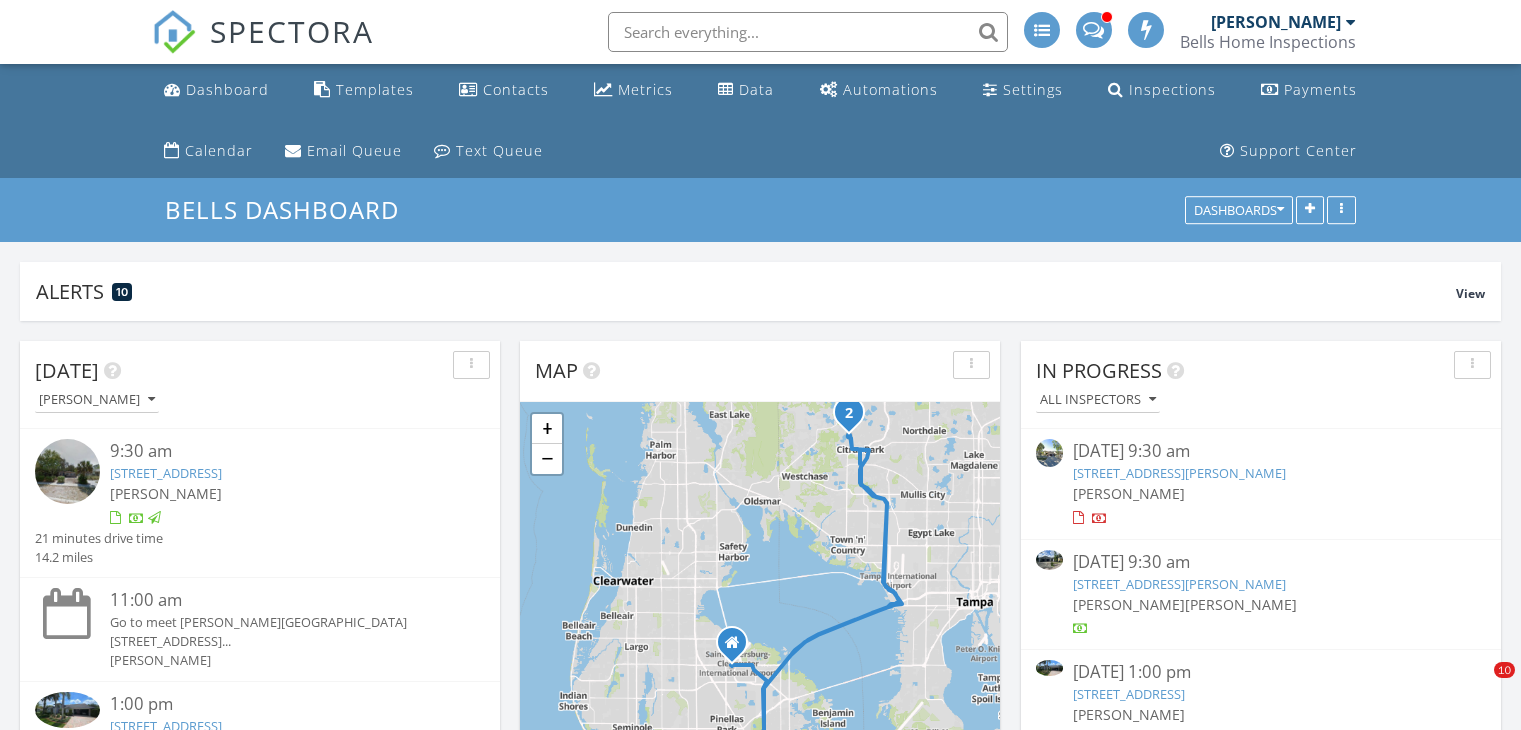 scroll, scrollTop: 500, scrollLeft: 0, axis: vertical 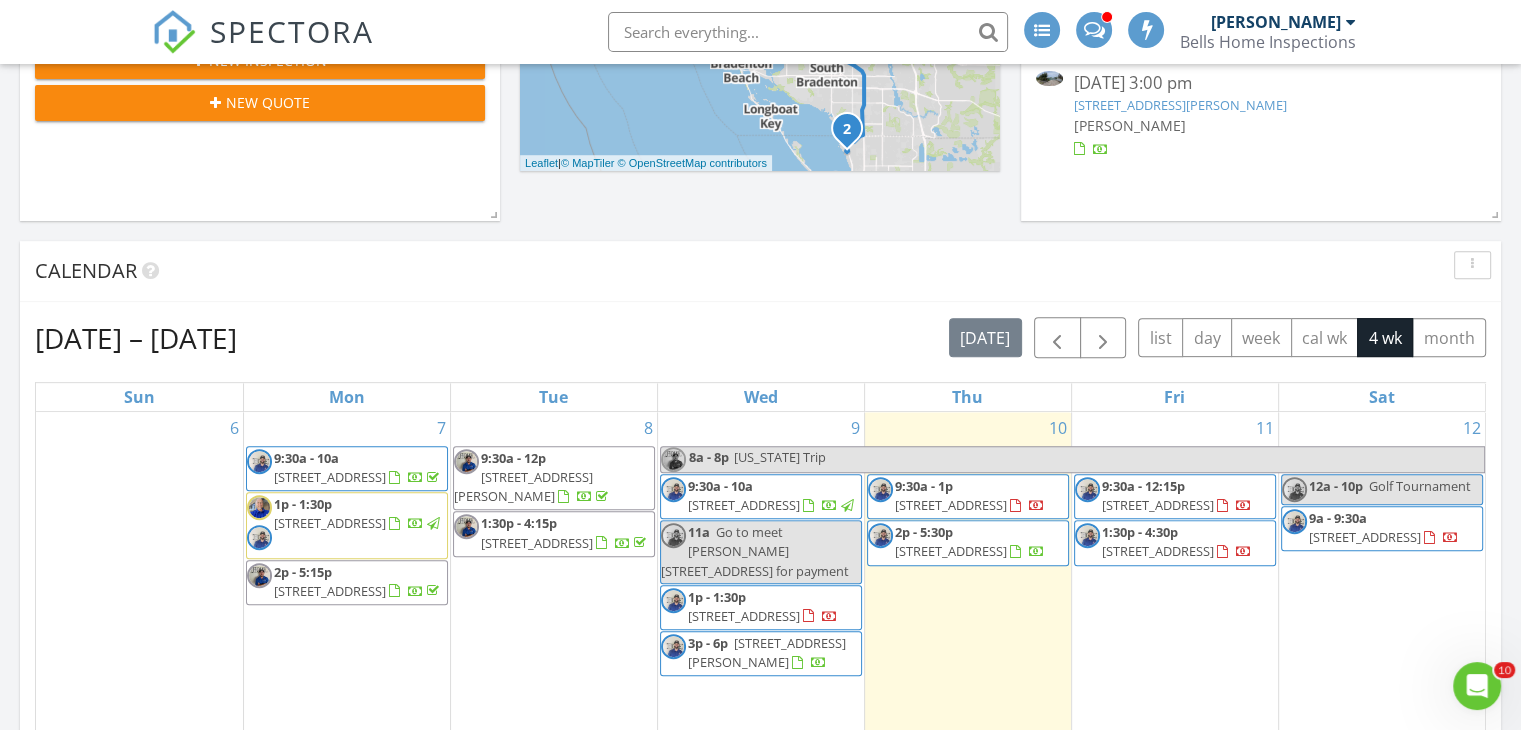 click on "427 79th Ave, St. Pete Beach 33706" at bounding box center [767, 652] 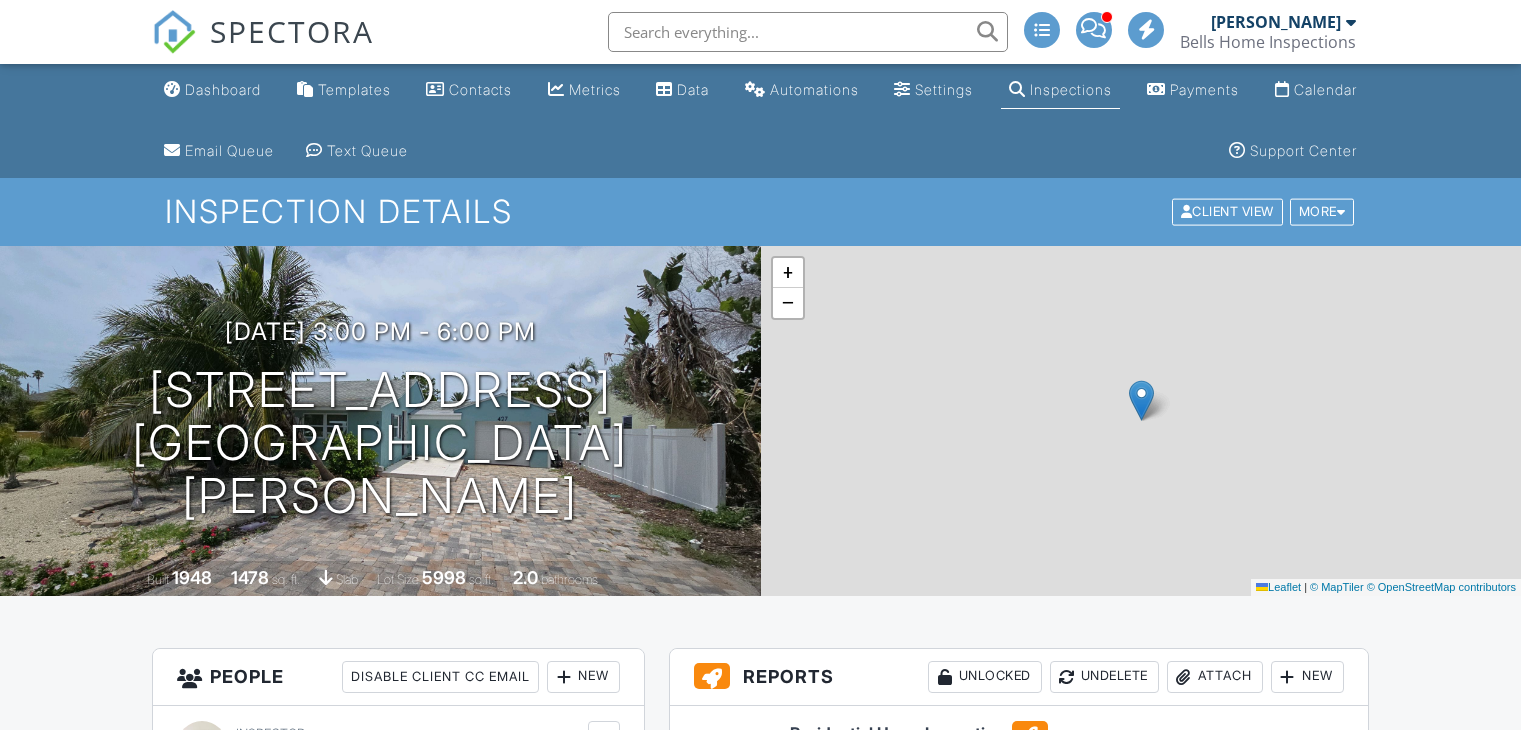 scroll, scrollTop: 0, scrollLeft: 0, axis: both 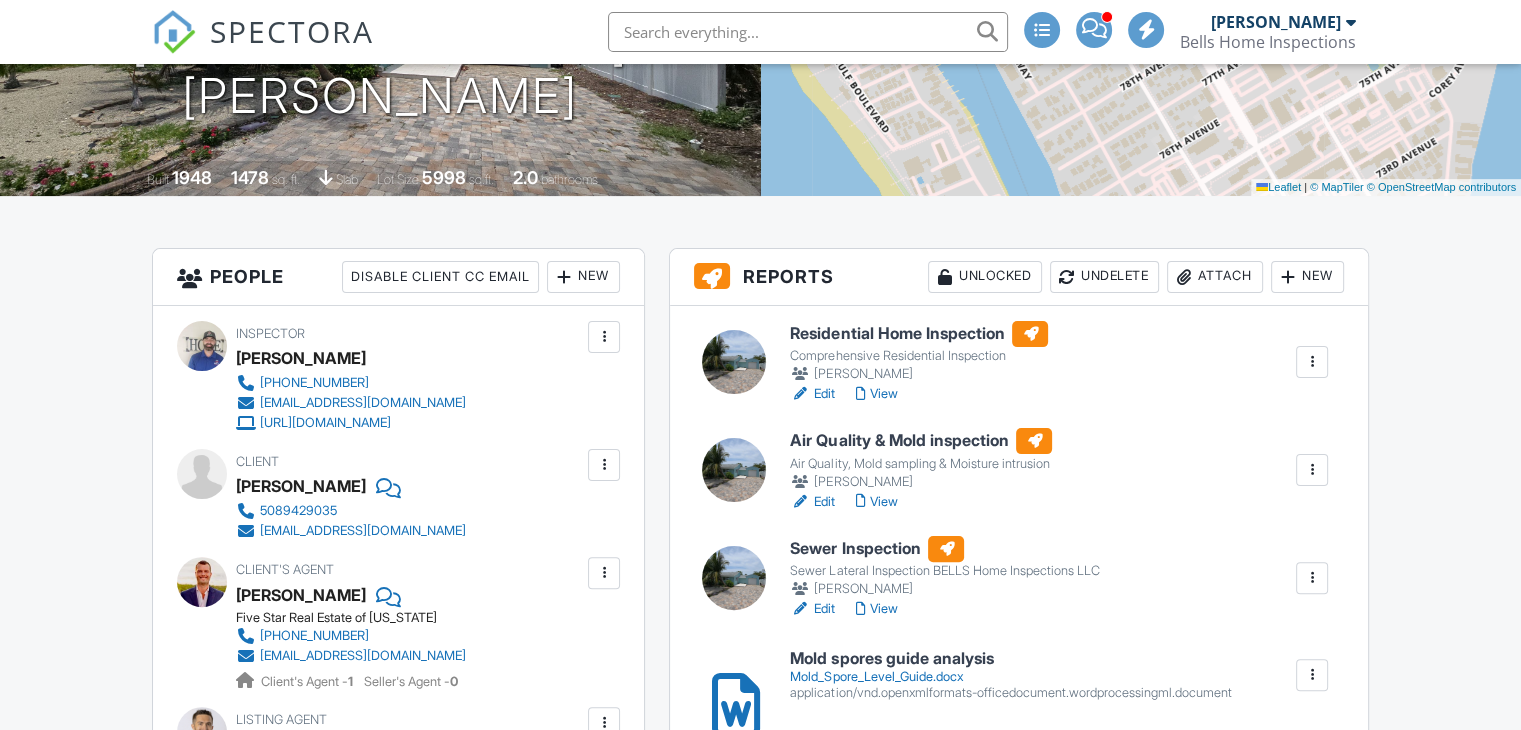 click on "View" at bounding box center [876, 394] 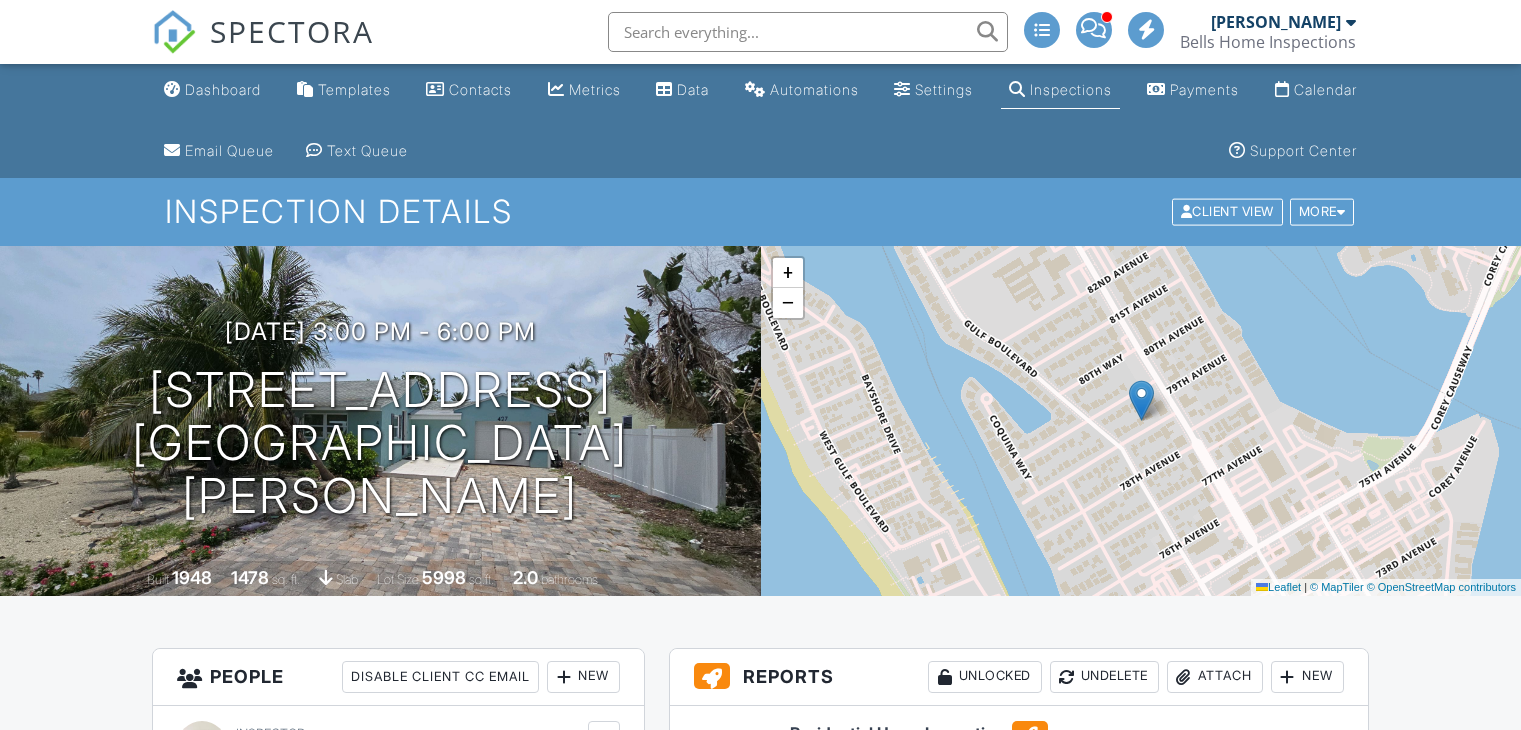 drag, startPoint x: 1304, startPoint y: 313, endPoint x: 1308, endPoint y: 341, distance: 28.284271 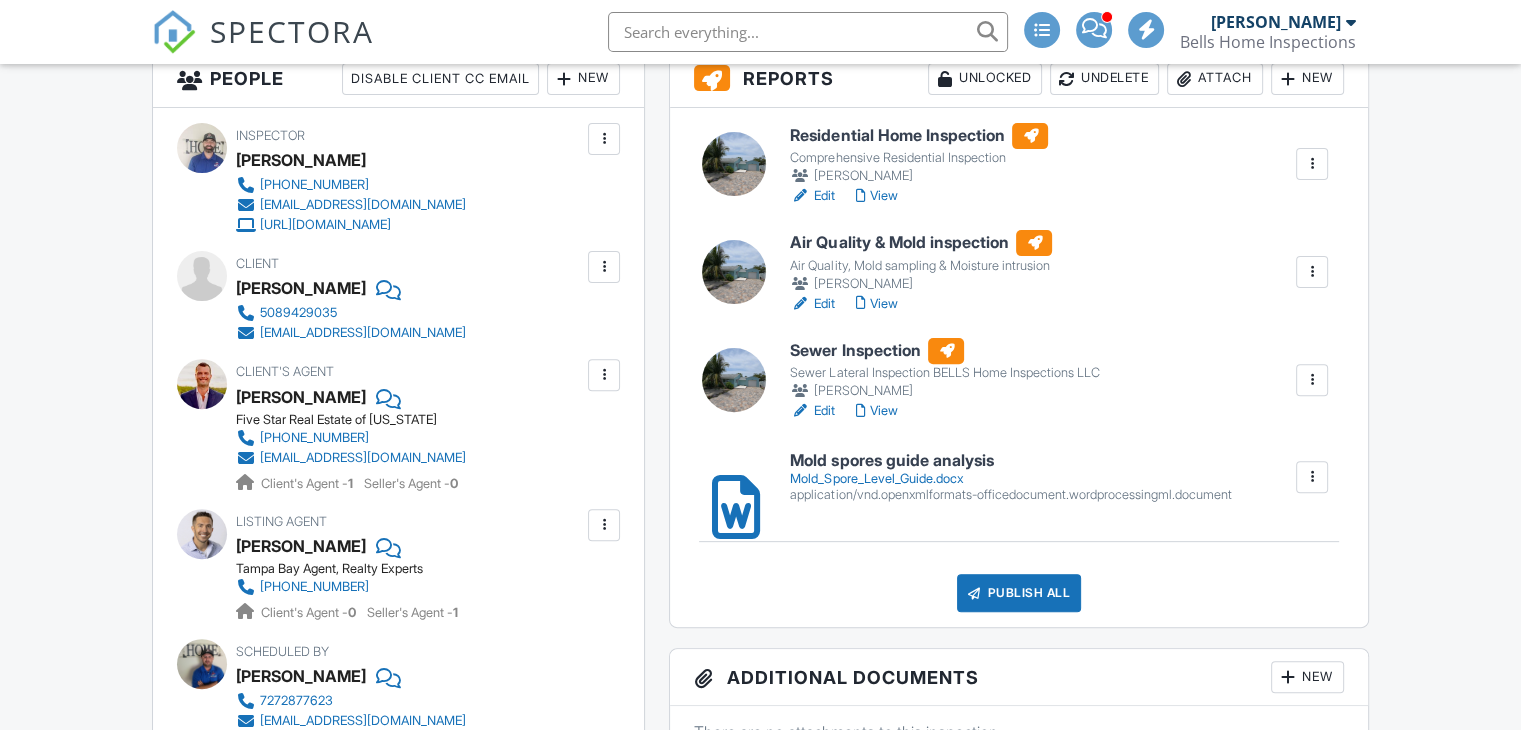 scroll, scrollTop: 598, scrollLeft: 0, axis: vertical 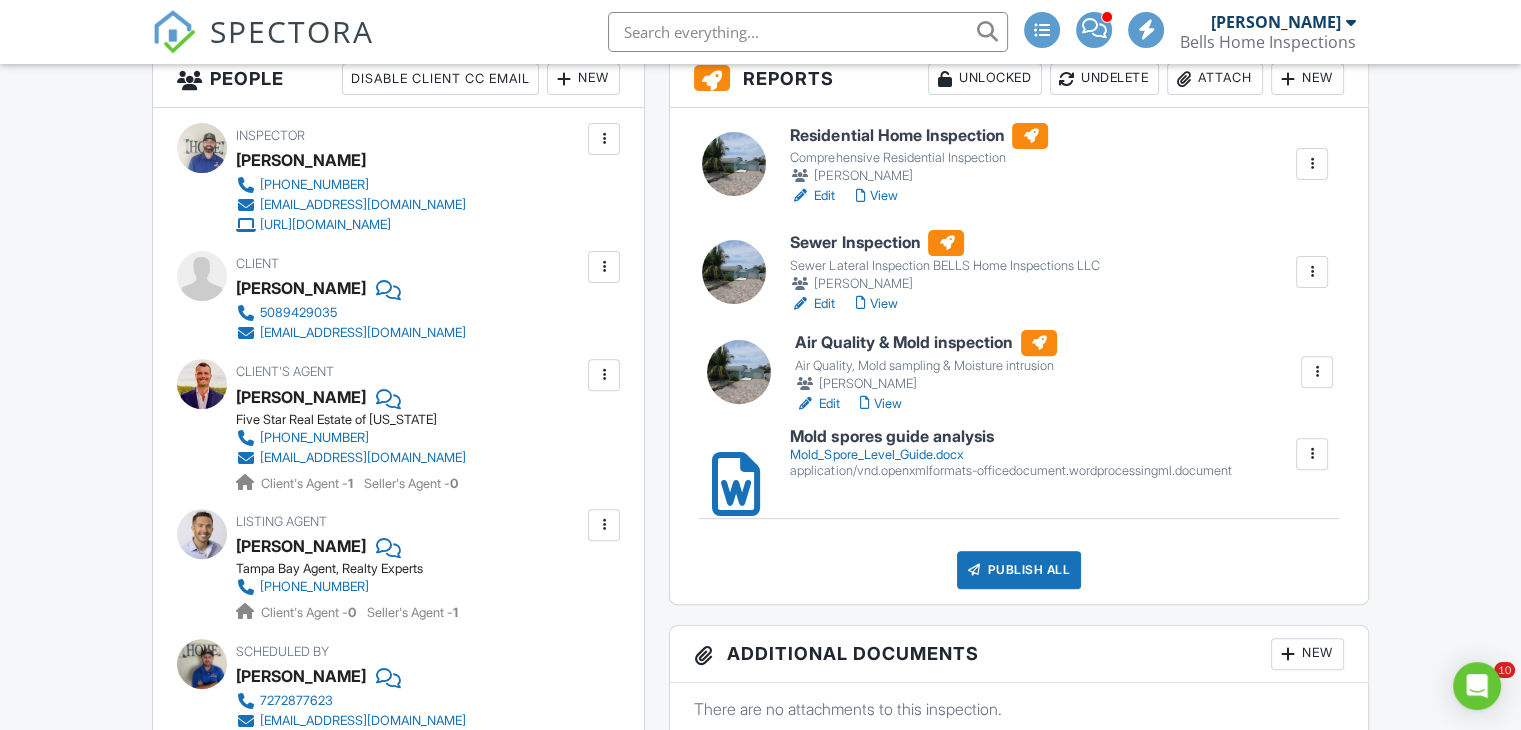 drag, startPoint x: 1309, startPoint y: 273, endPoint x: 1313, endPoint y: 373, distance: 100.07997 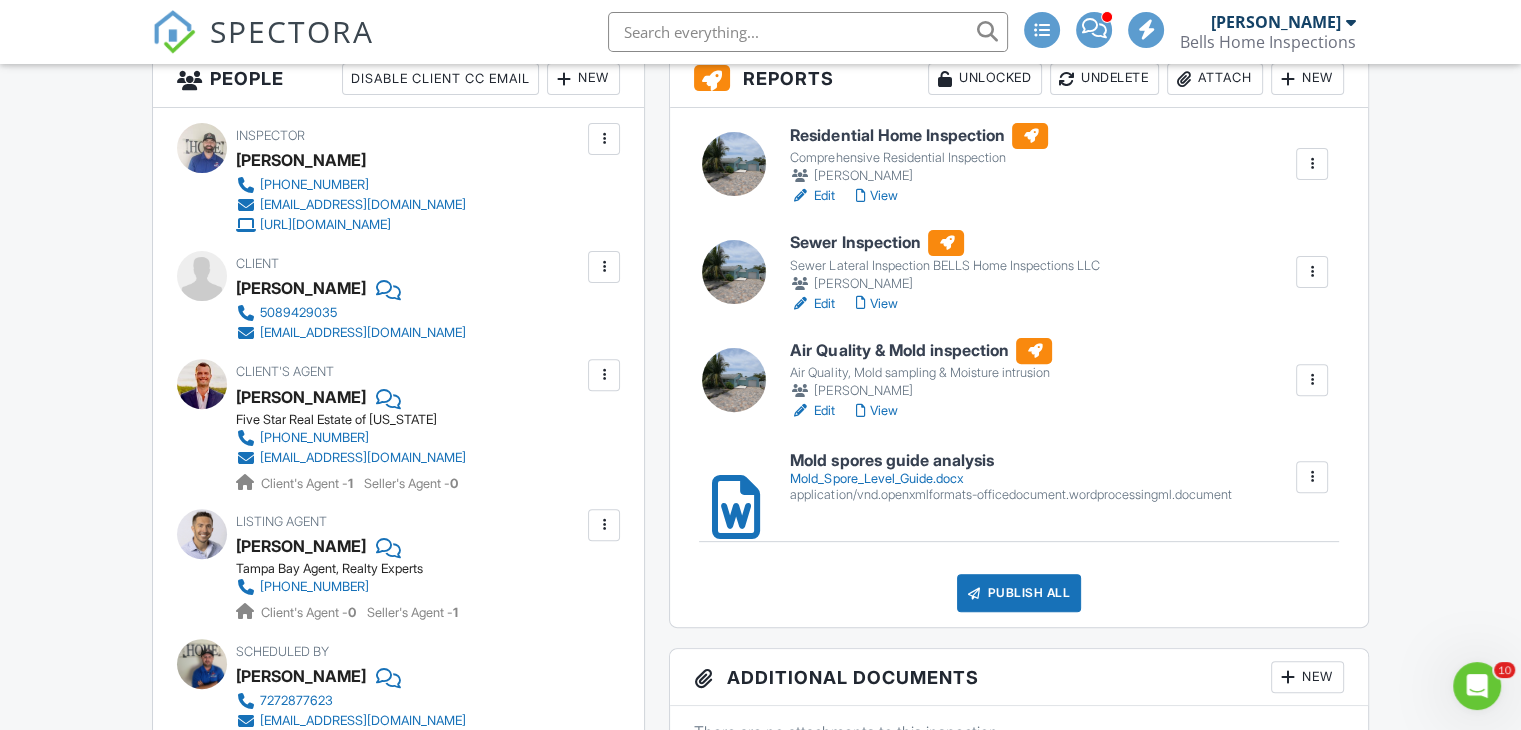 scroll, scrollTop: 0, scrollLeft: 0, axis: both 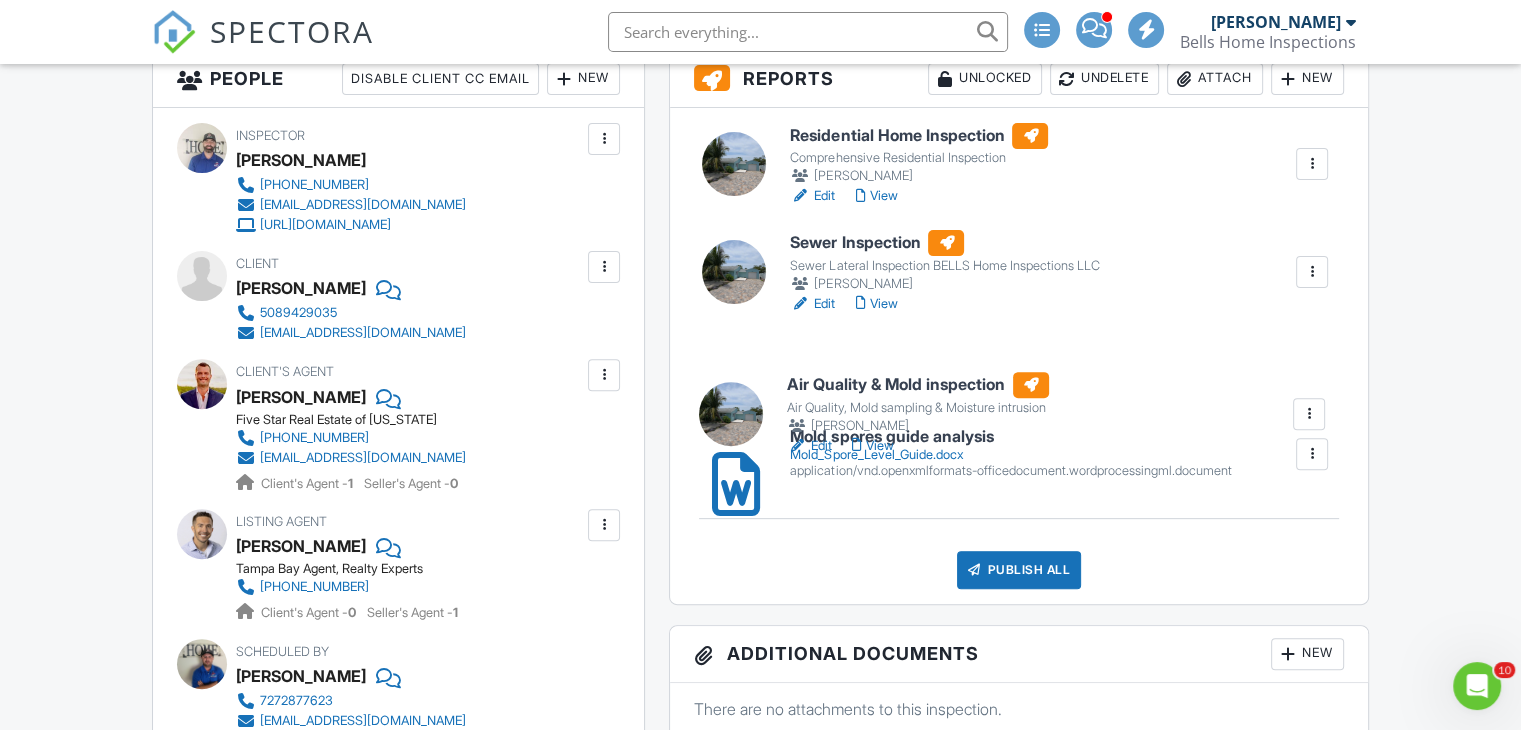 drag, startPoint x: 1304, startPoint y: 261, endPoint x: 1292, endPoint y: 394, distance: 133.54025 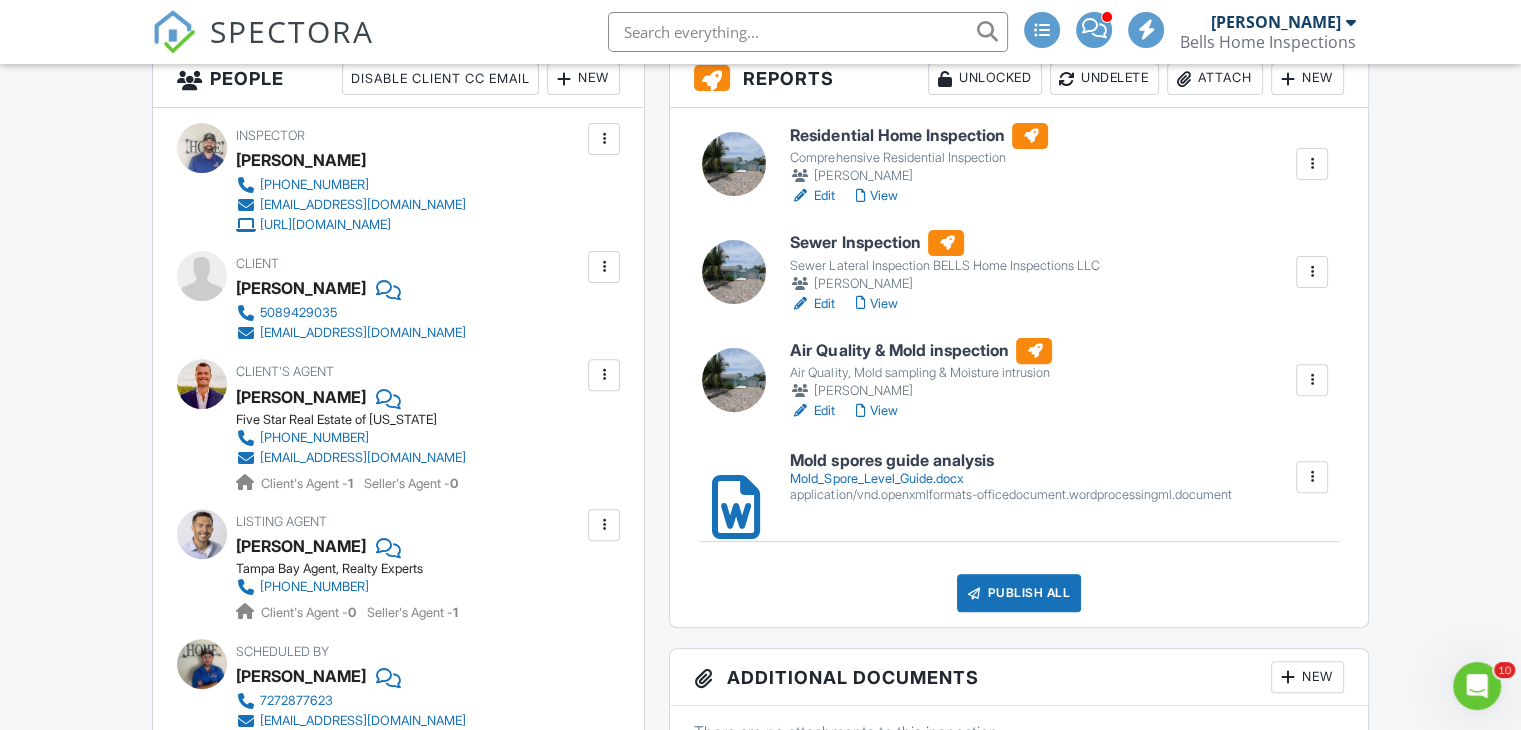 click at bounding box center (734, 380) 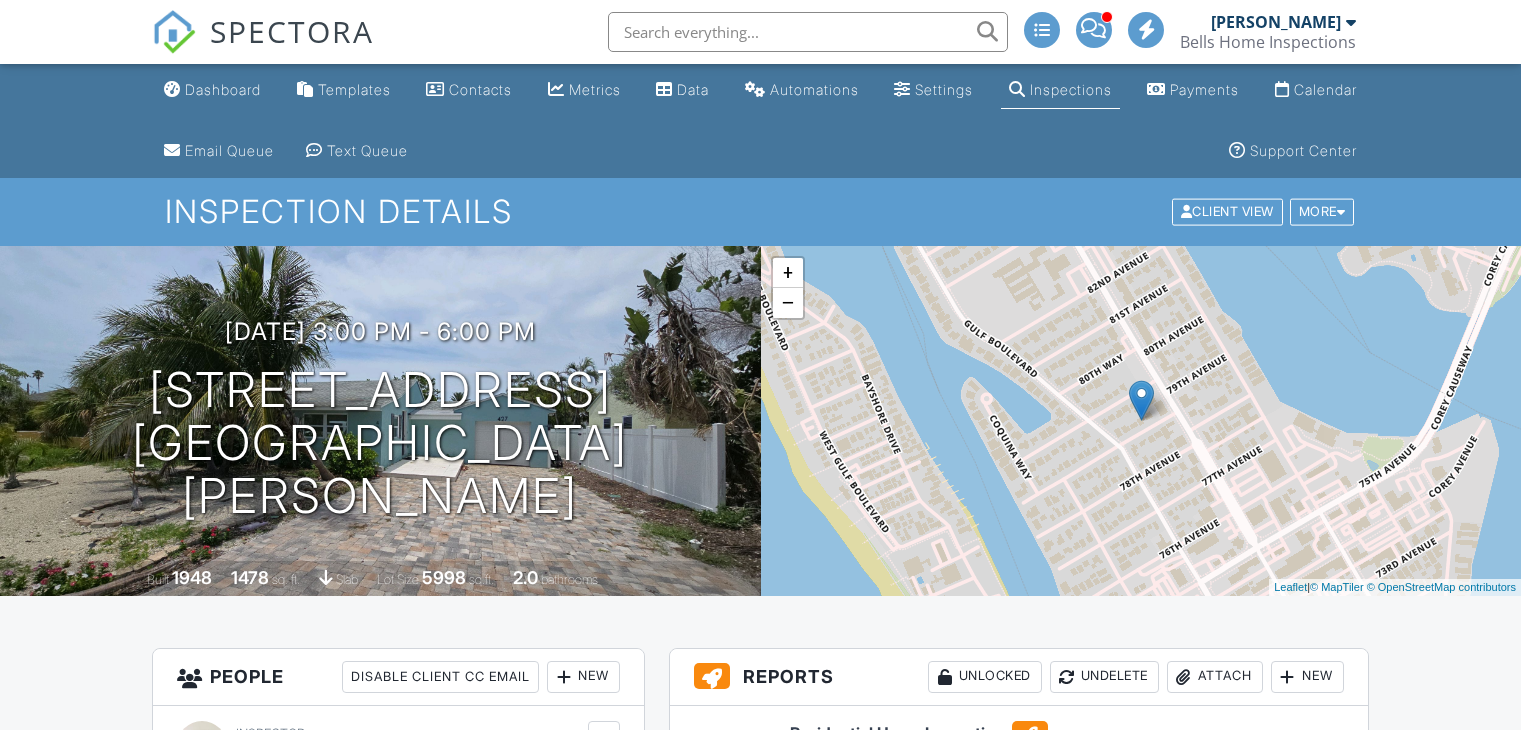 click on "View" at bounding box center (876, 1009) 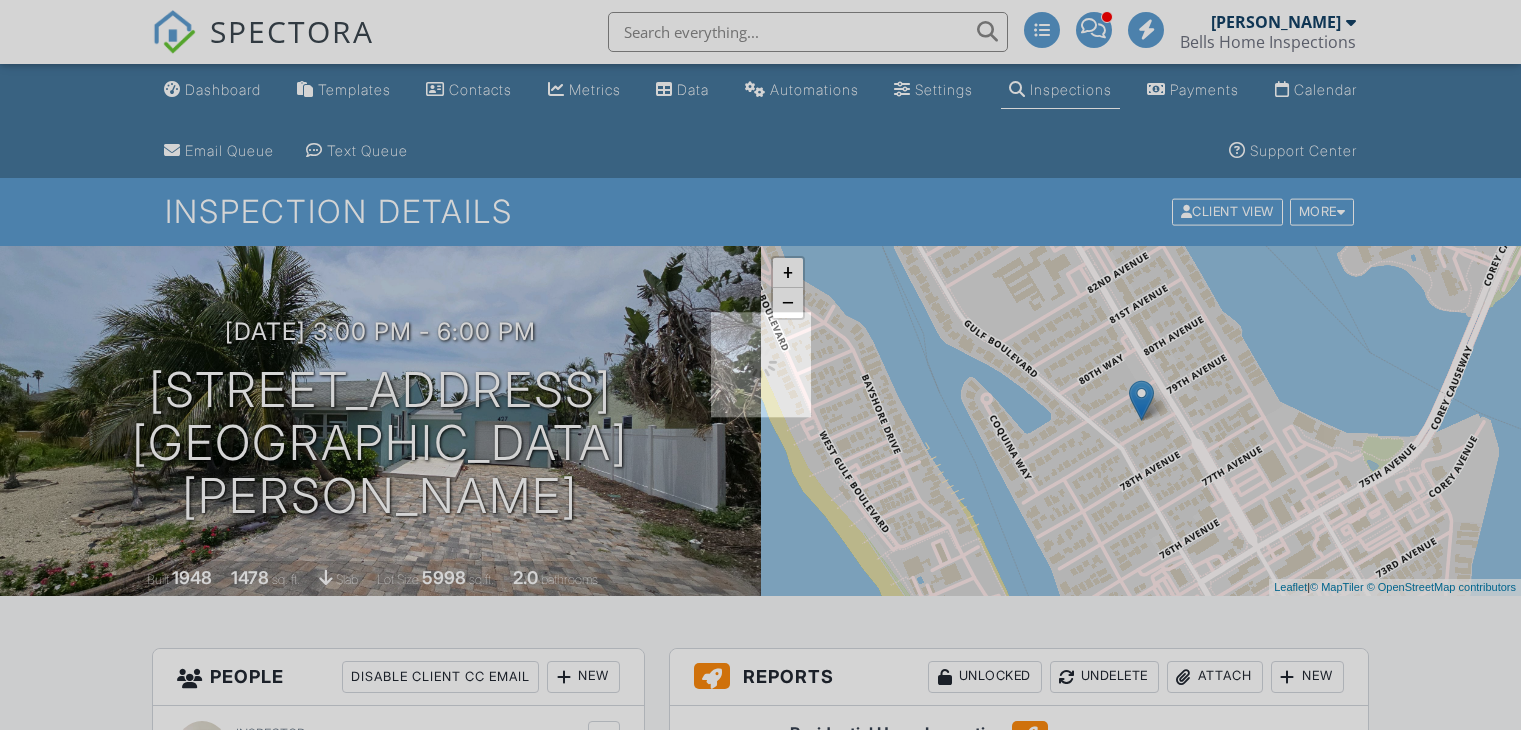 scroll, scrollTop: 500, scrollLeft: 0, axis: vertical 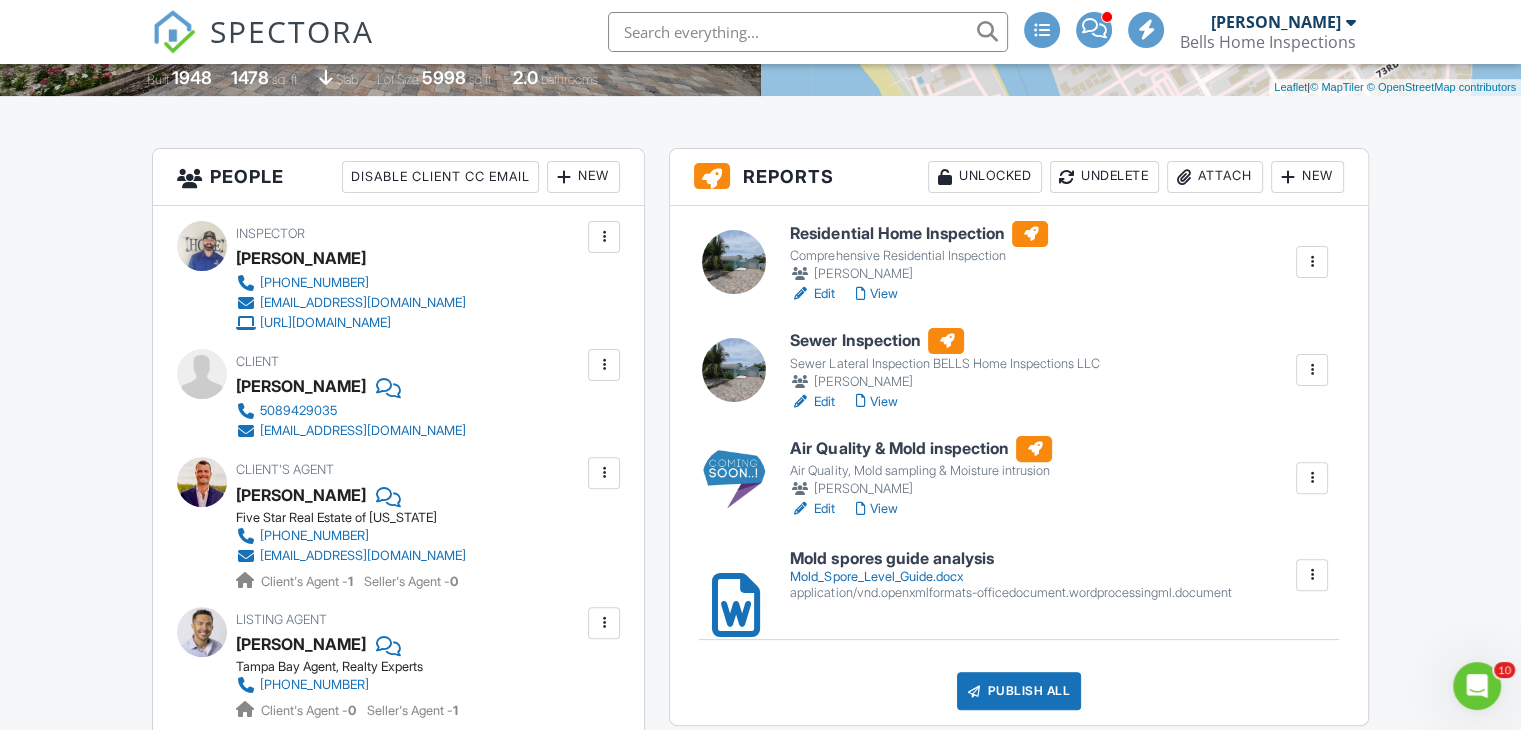 click on "View" at bounding box center (876, 402) 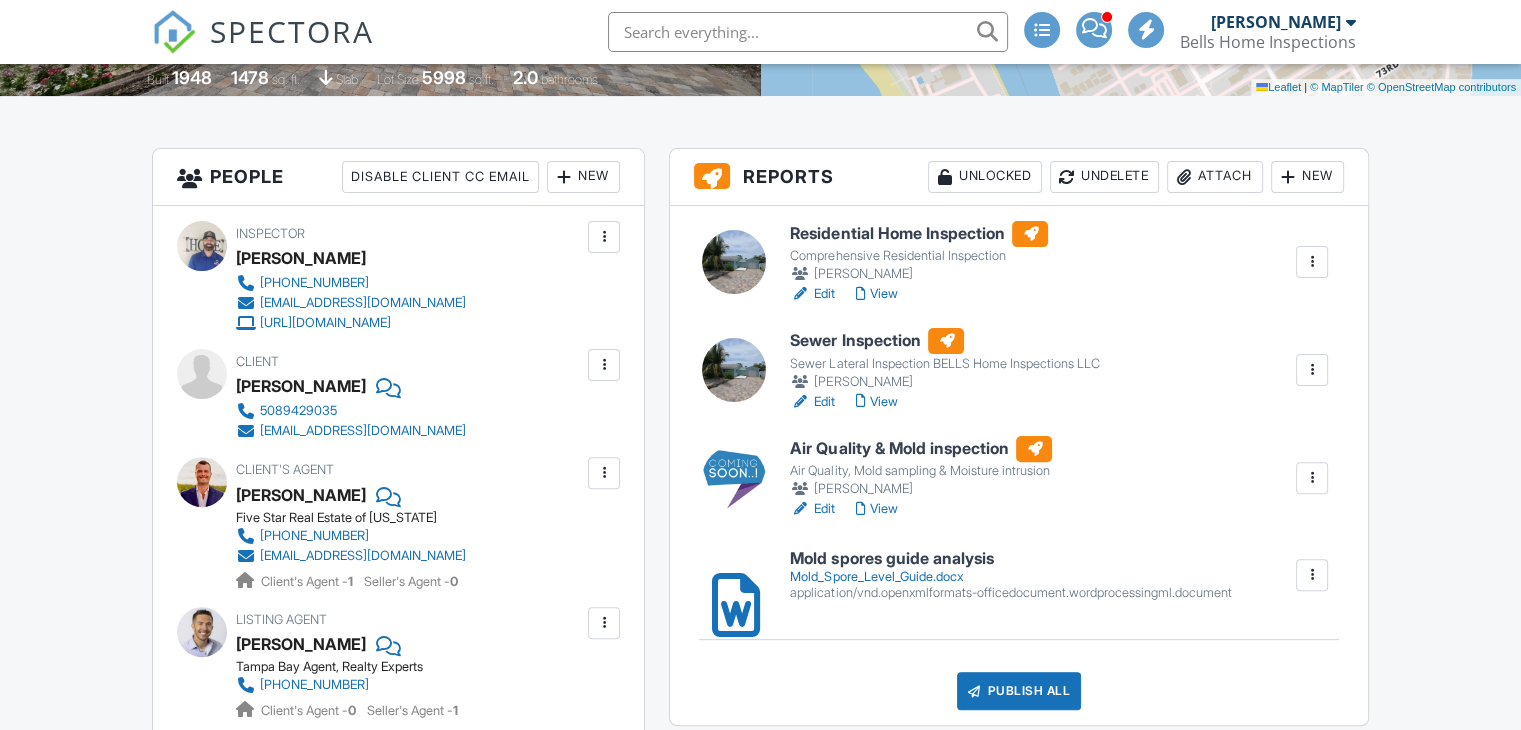 scroll, scrollTop: 500, scrollLeft: 0, axis: vertical 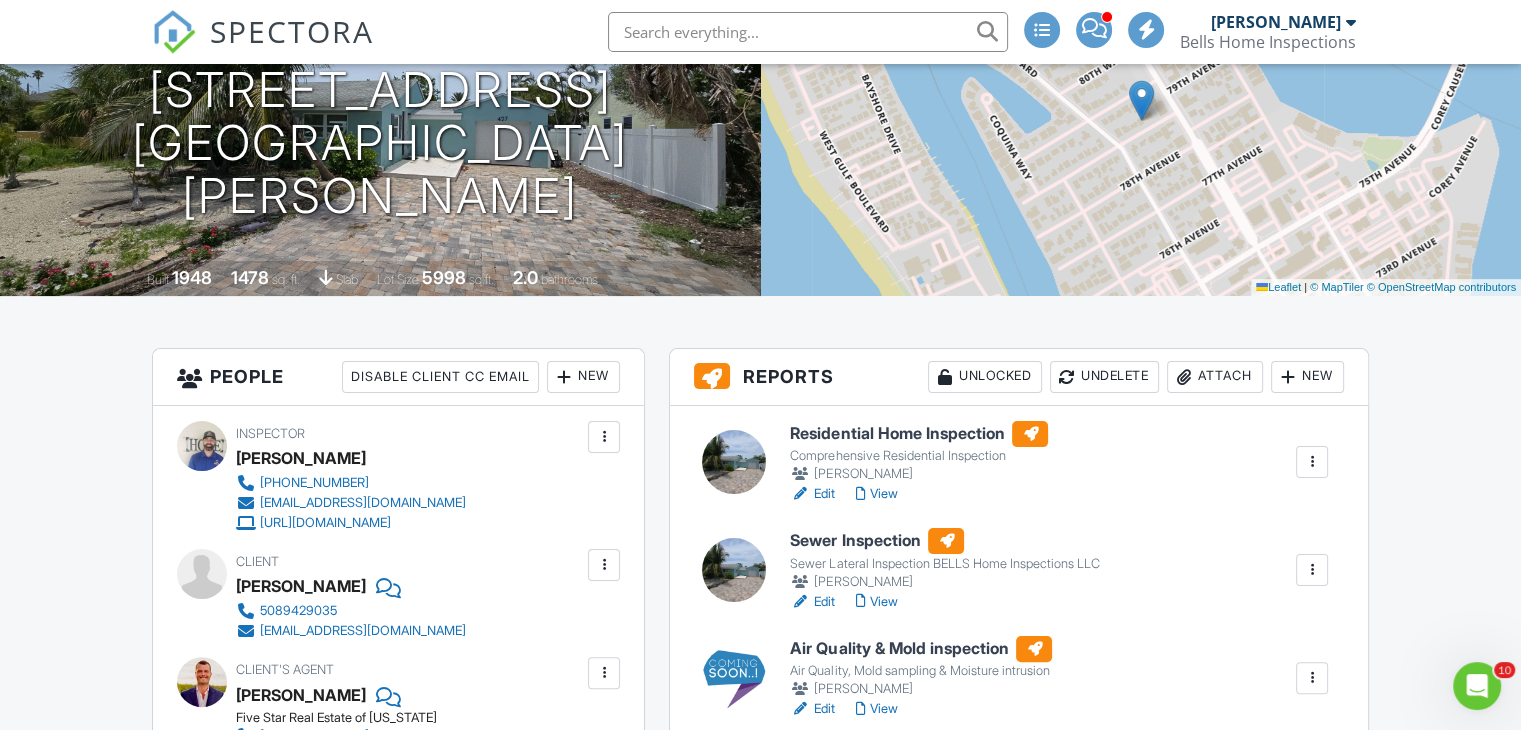 click on "View" at bounding box center [876, 494] 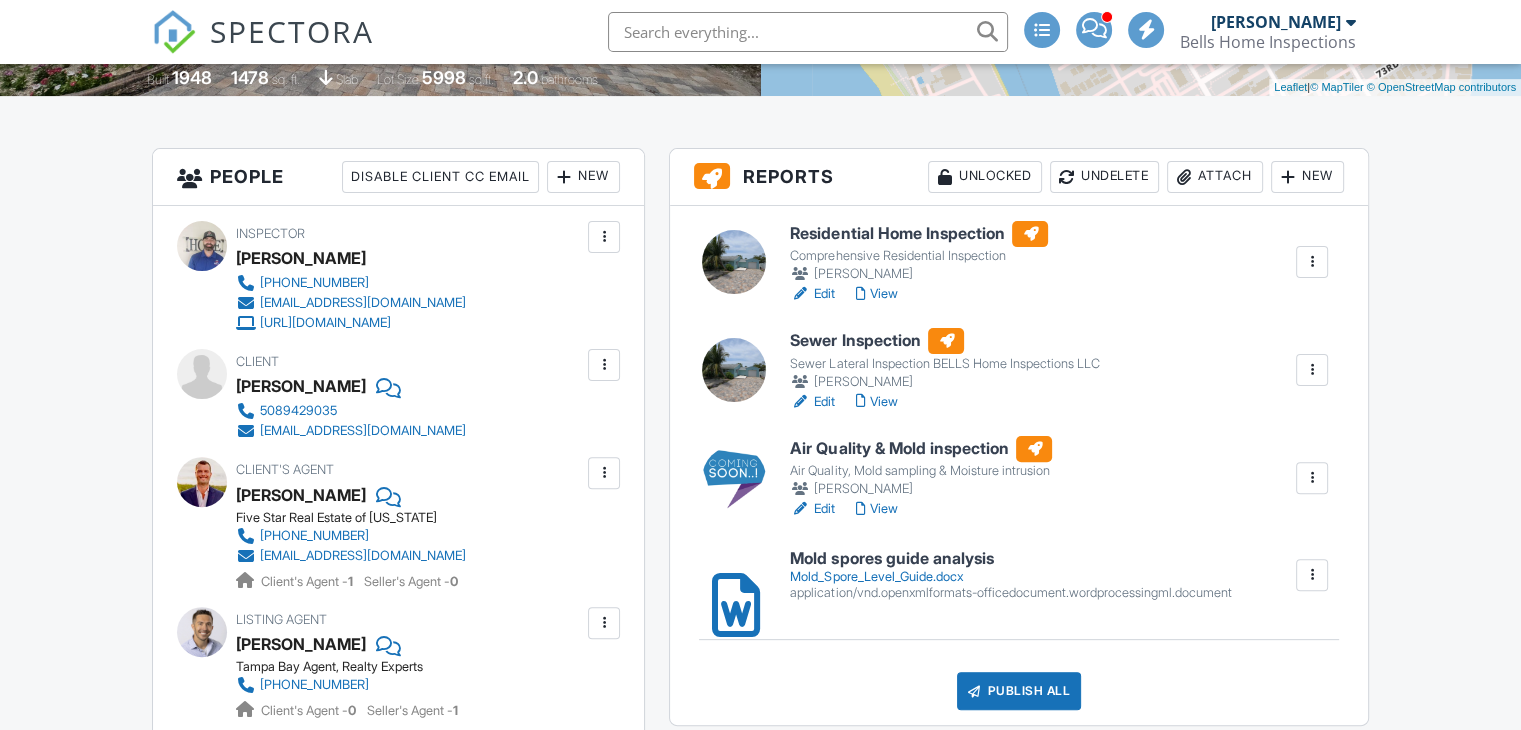 scroll, scrollTop: 1000, scrollLeft: 0, axis: vertical 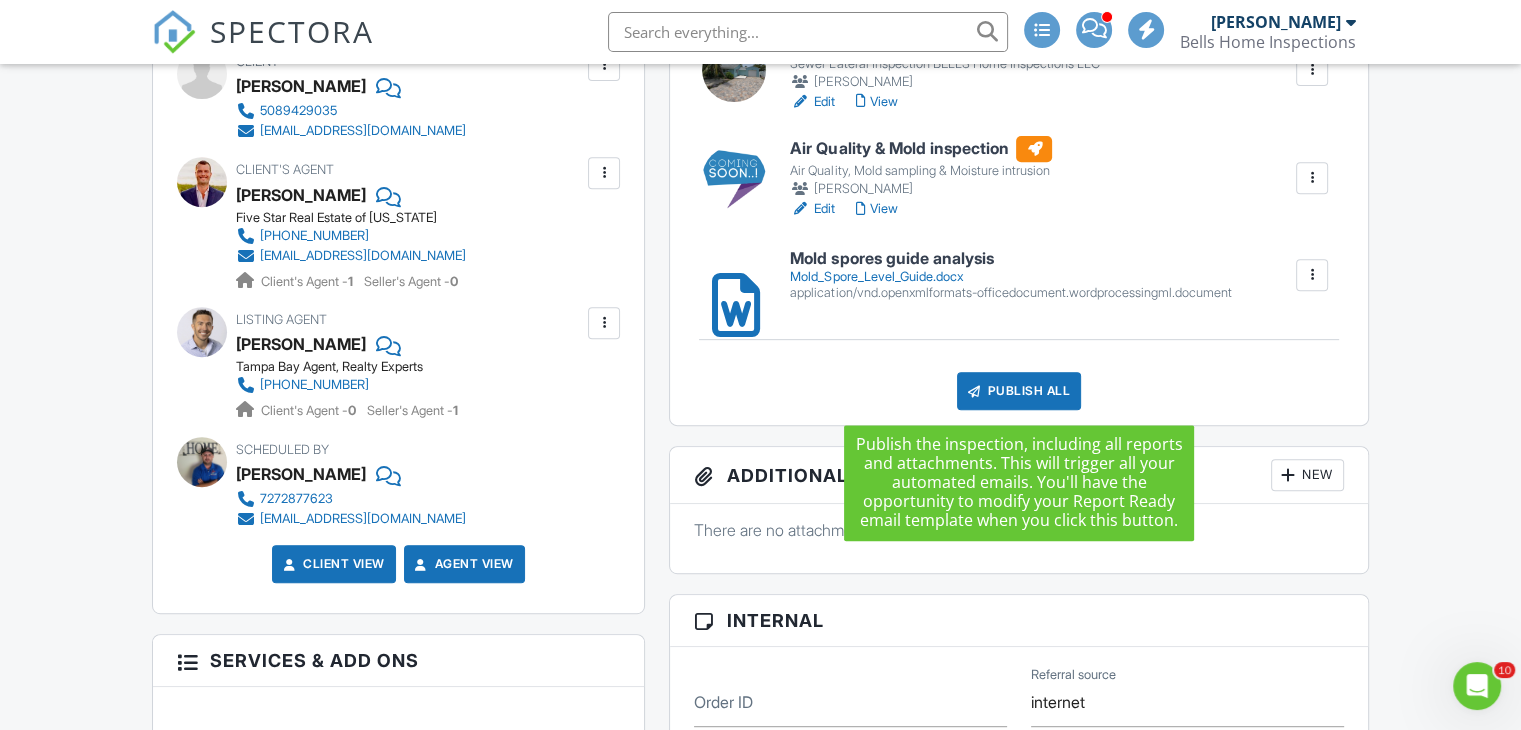 click on "Publish All" at bounding box center (1019, 391) 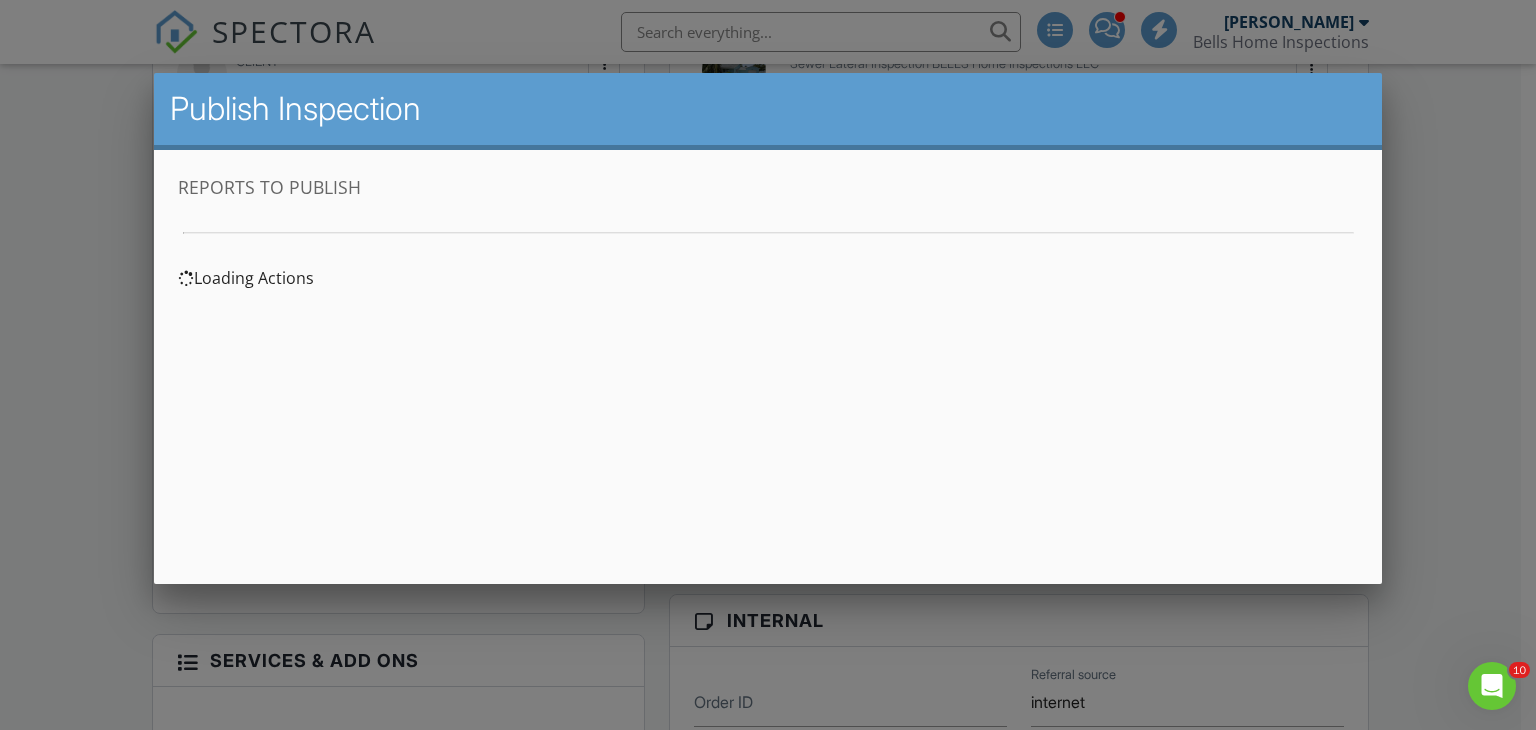 scroll, scrollTop: 0, scrollLeft: 0, axis: both 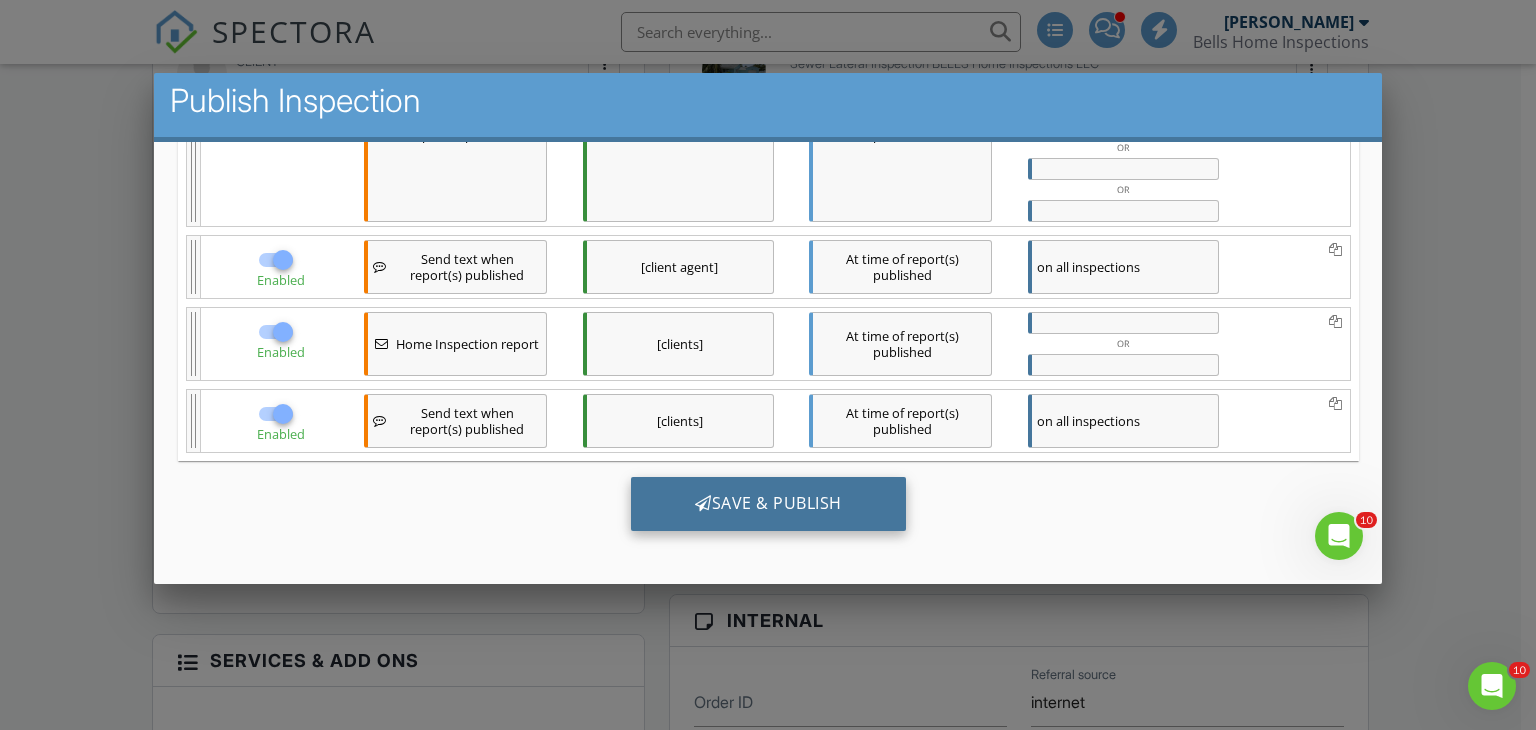 click on "Save & Publish" at bounding box center (767, 504) 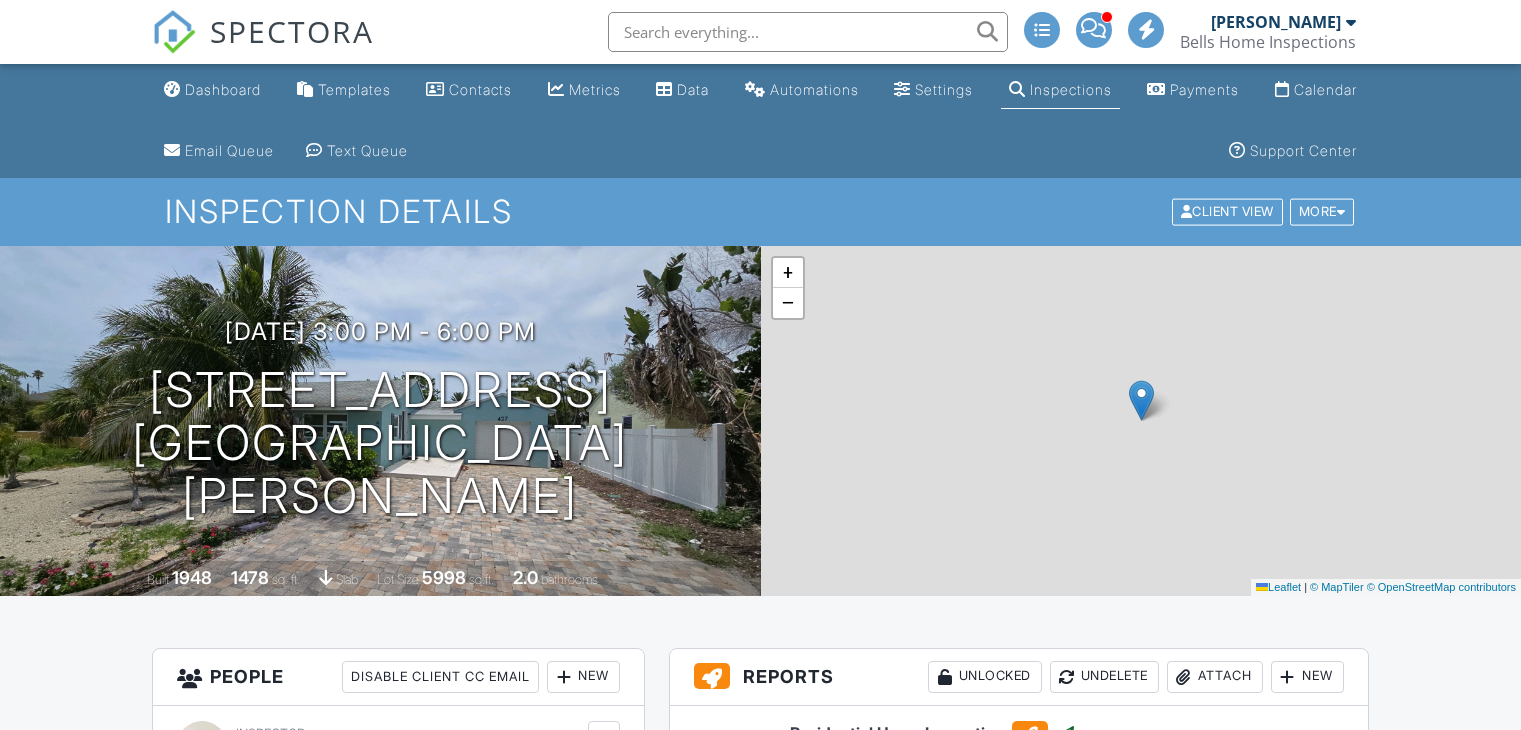scroll, scrollTop: 0, scrollLeft: 0, axis: both 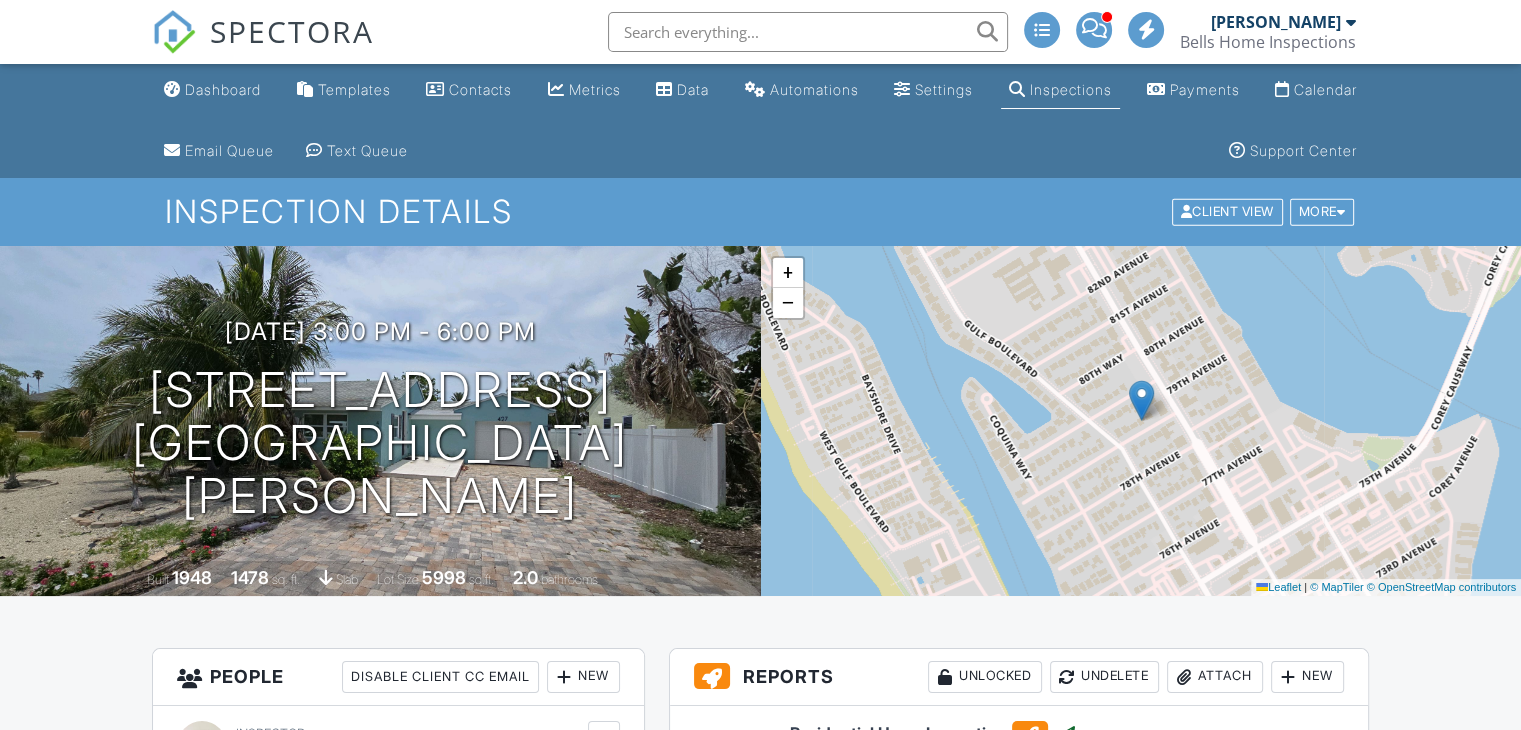 click on "Dashboard" at bounding box center [212, 90] 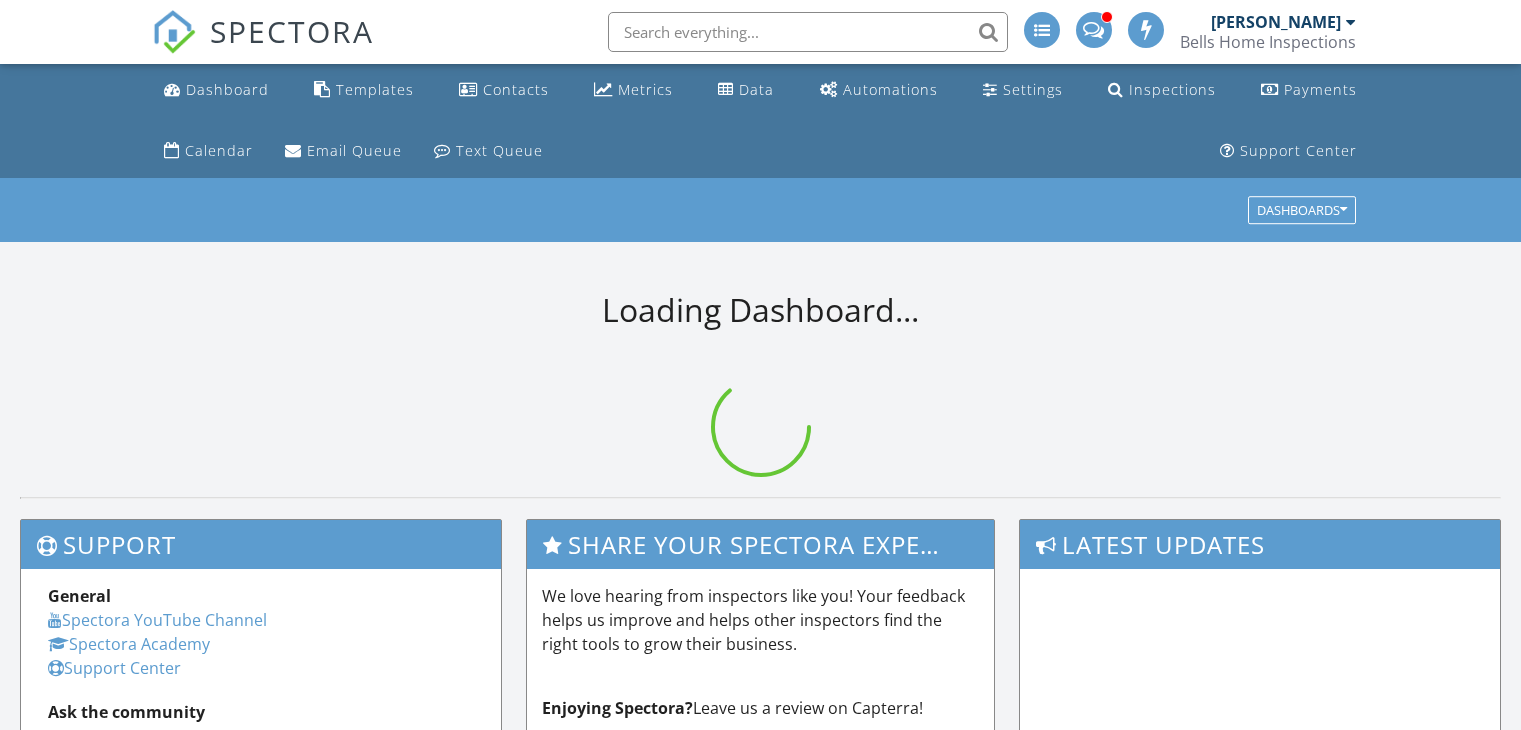 scroll, scrollTop: 0, scrollLeft: 0, axis: both 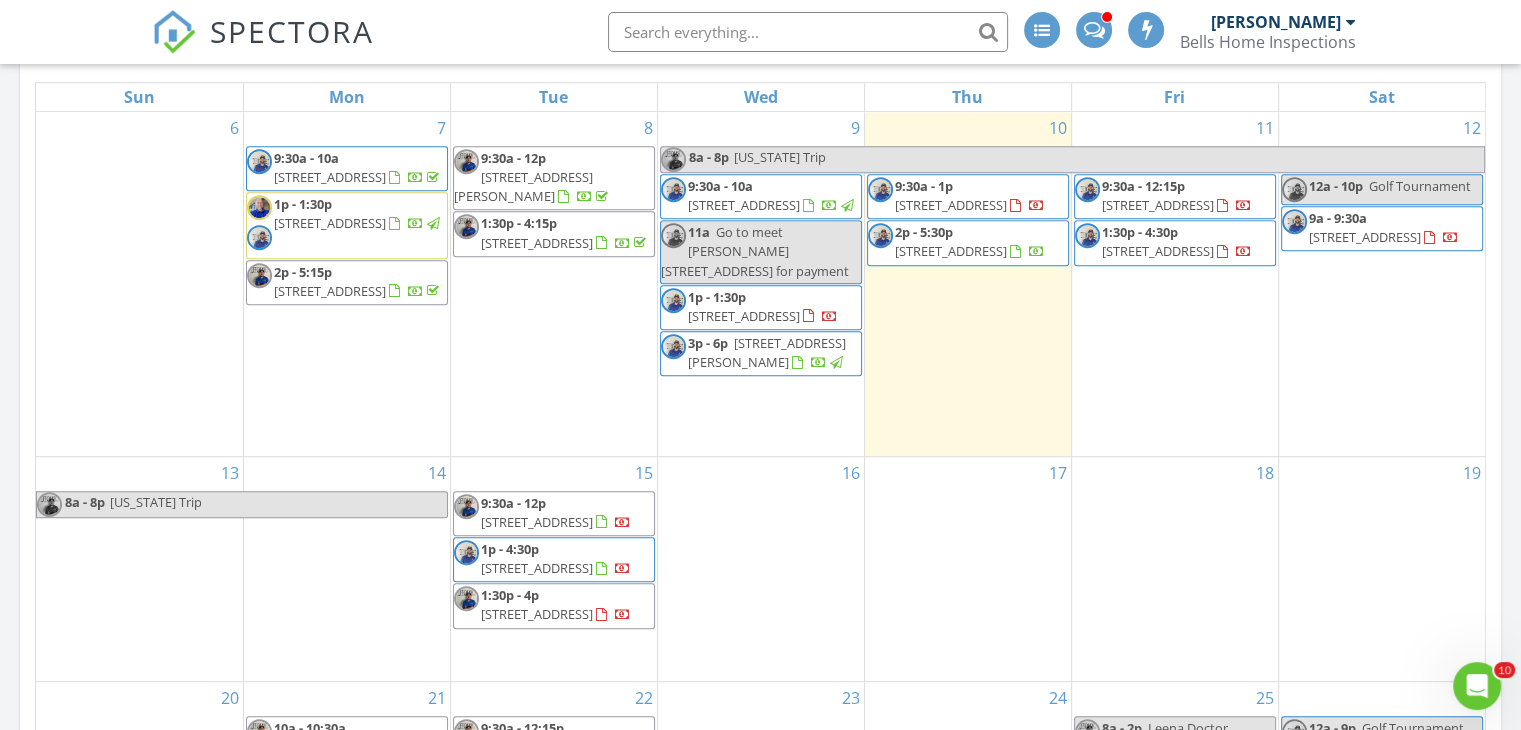 click on "[STREET_ADDRESS]" at bounding box center [951, 205] 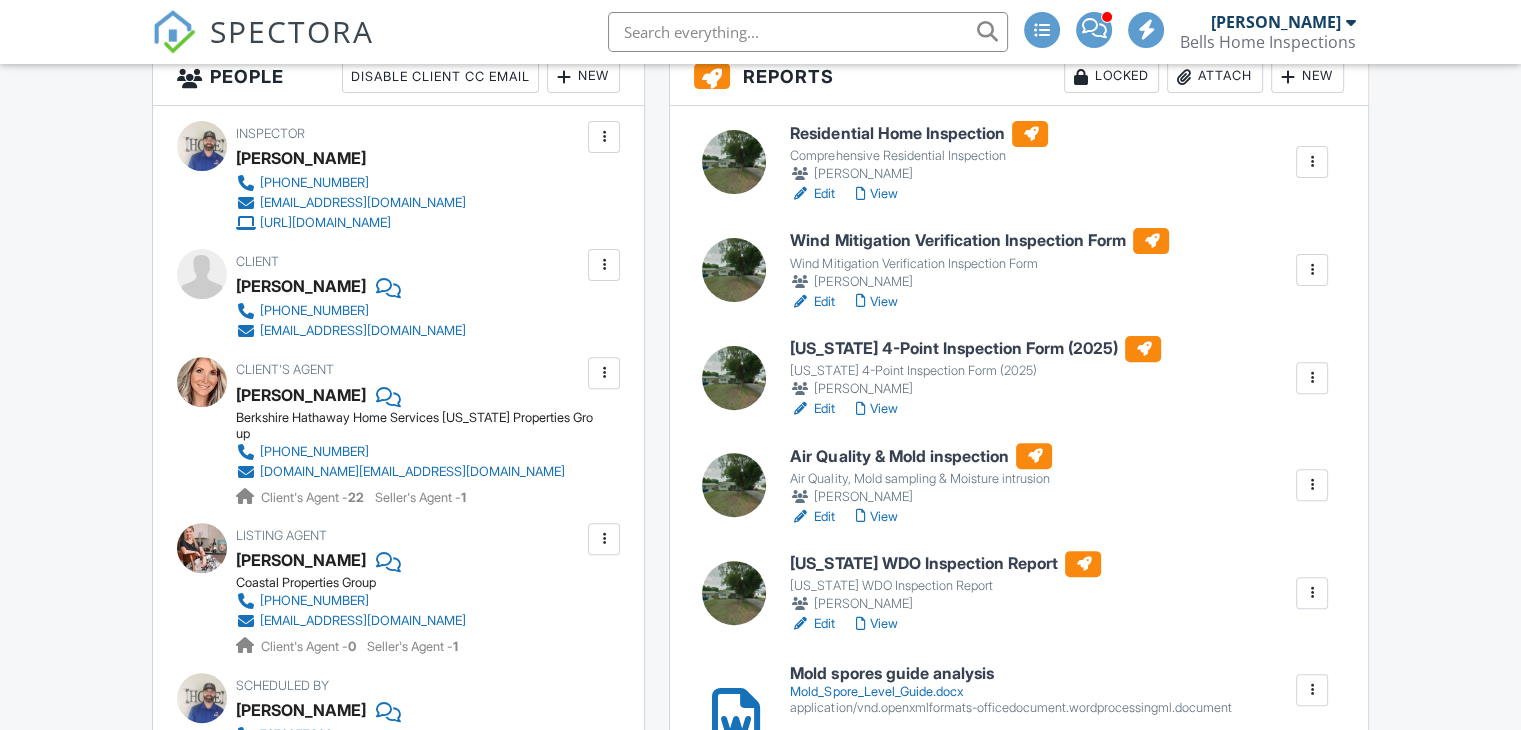 scroll, scrollTop: 600, scrollLeft: 0, axis: vertical 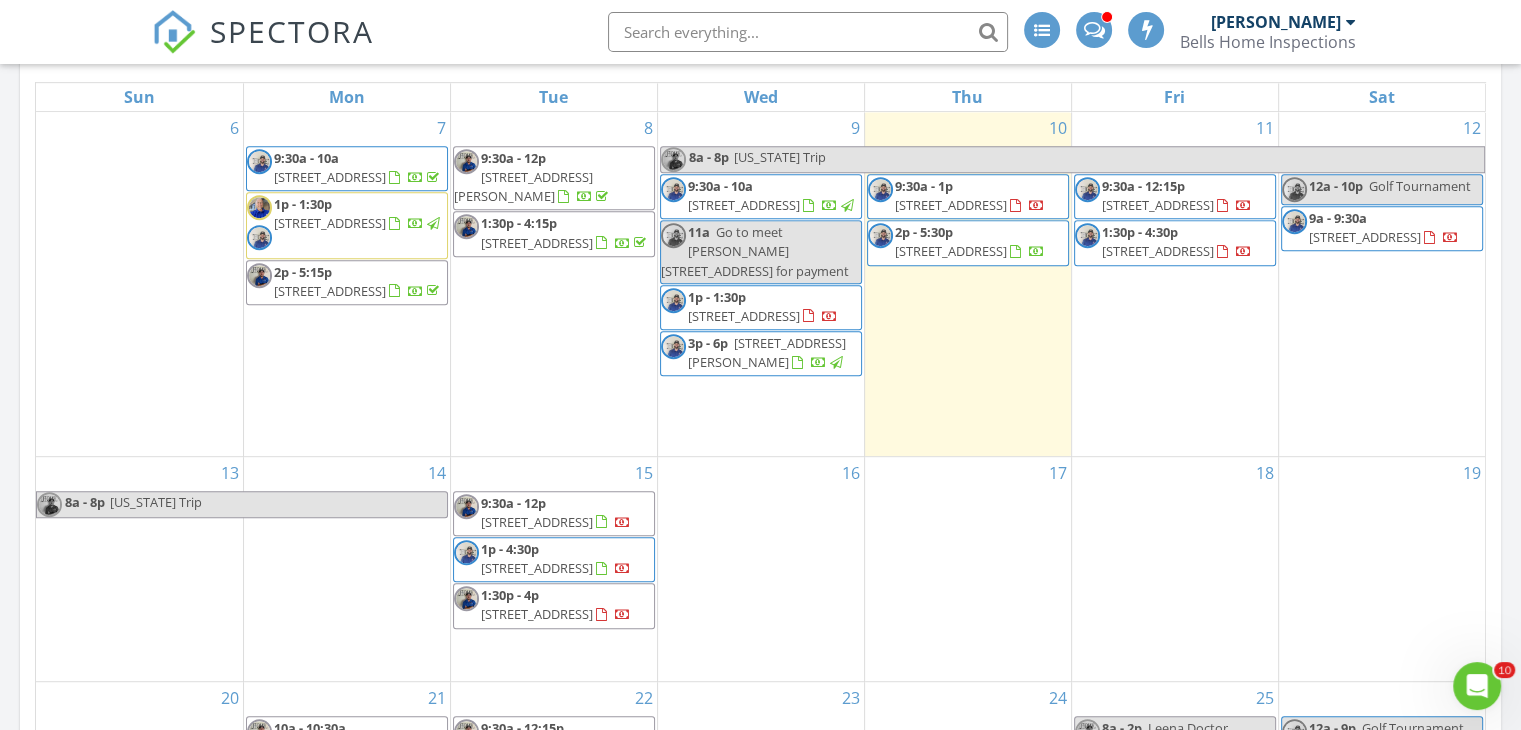 click on "2p - 5:30p" at bounding box center [924, 232] 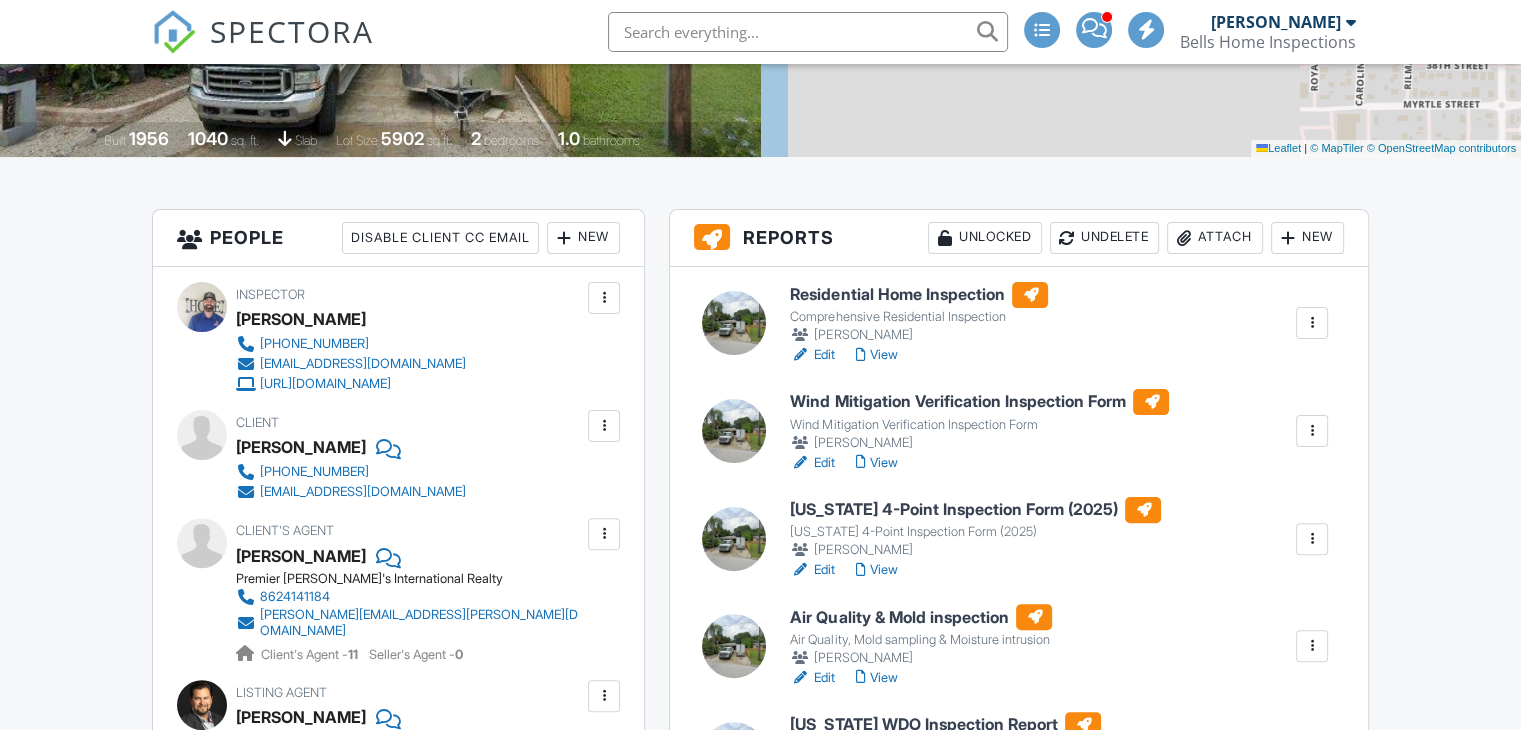 scroll, scrollTop: 439, scrollLeft: 0, axis: vertical 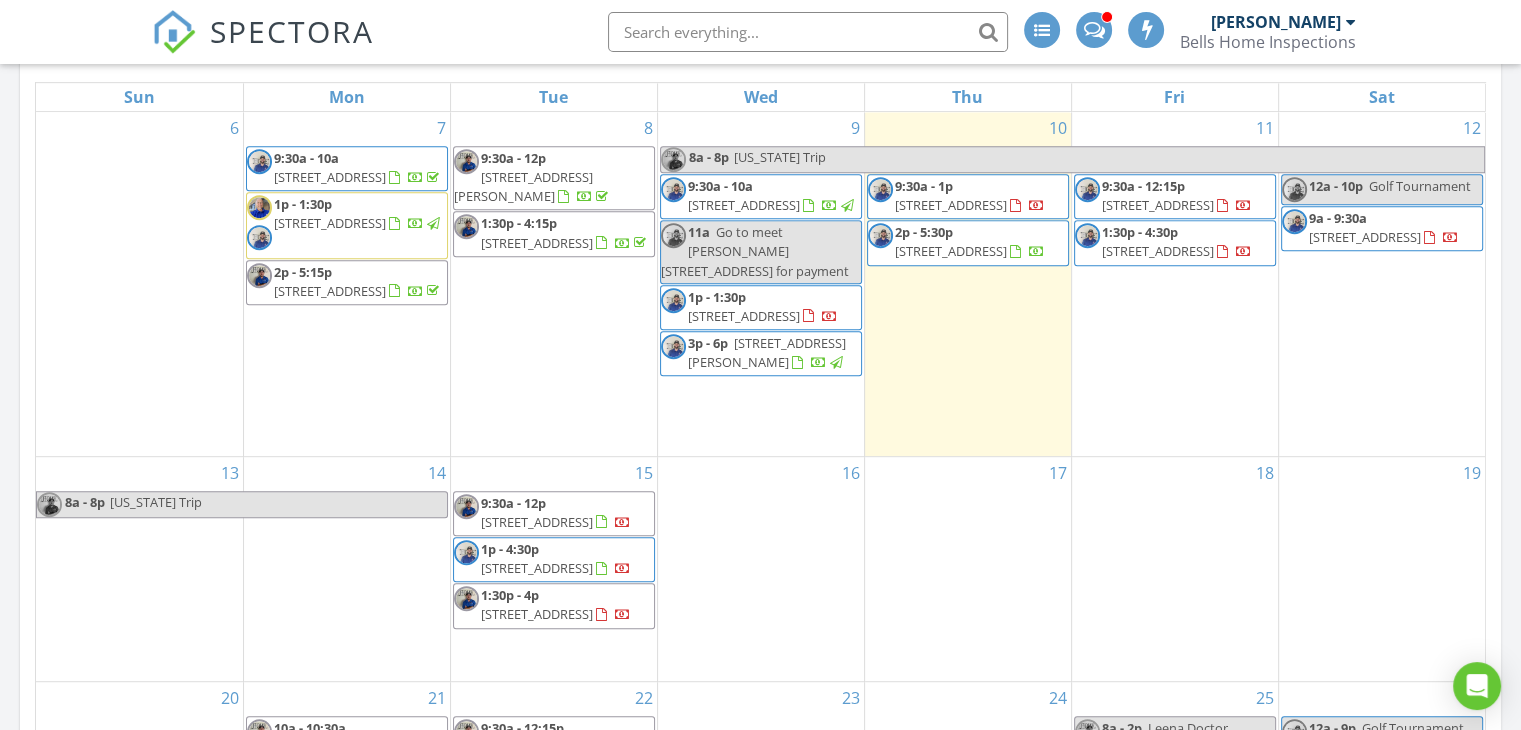 click on "11082 90th Terrace, Seminole 33772" at bounding box center (951, 205) 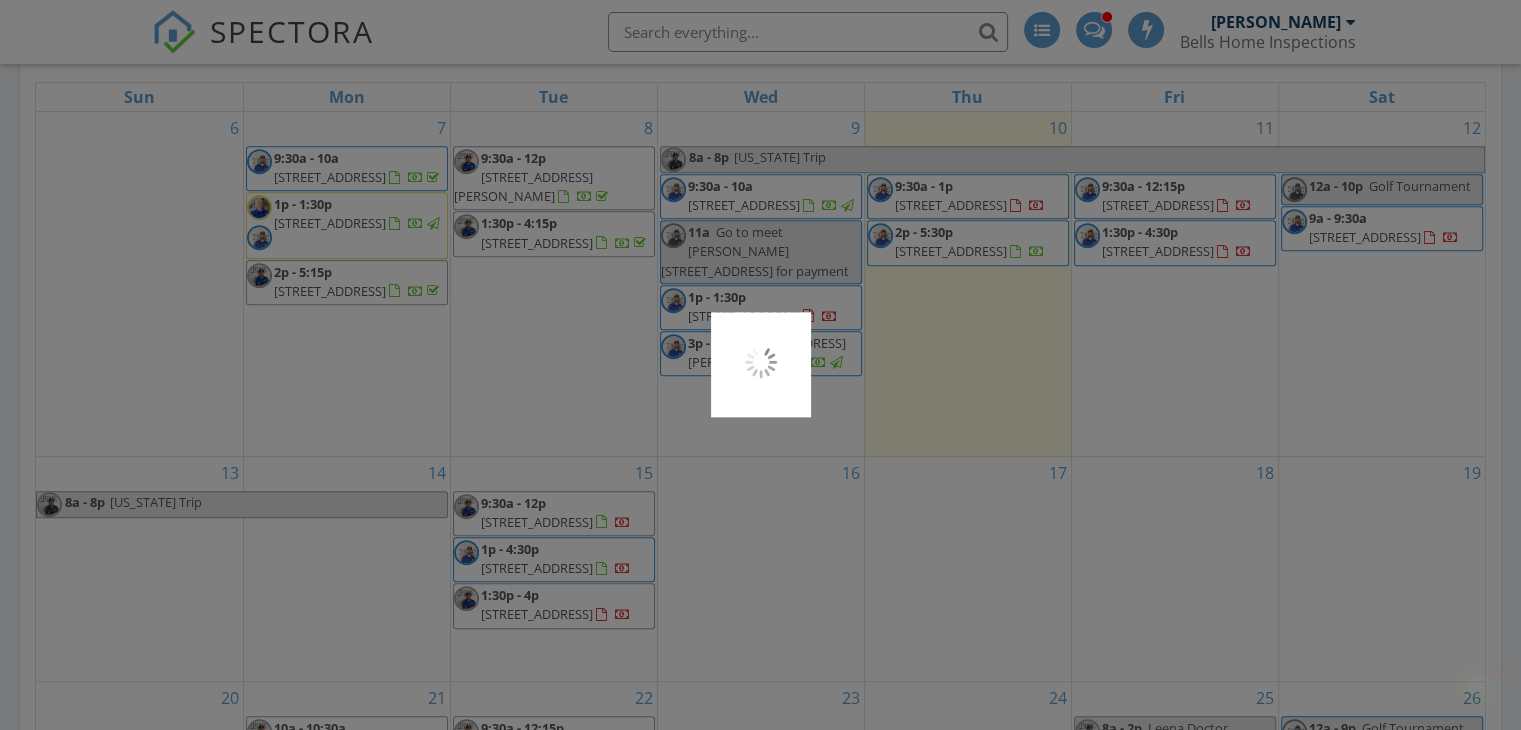scroll, scrollTop: 0, scrollLeft: 0, axis: both 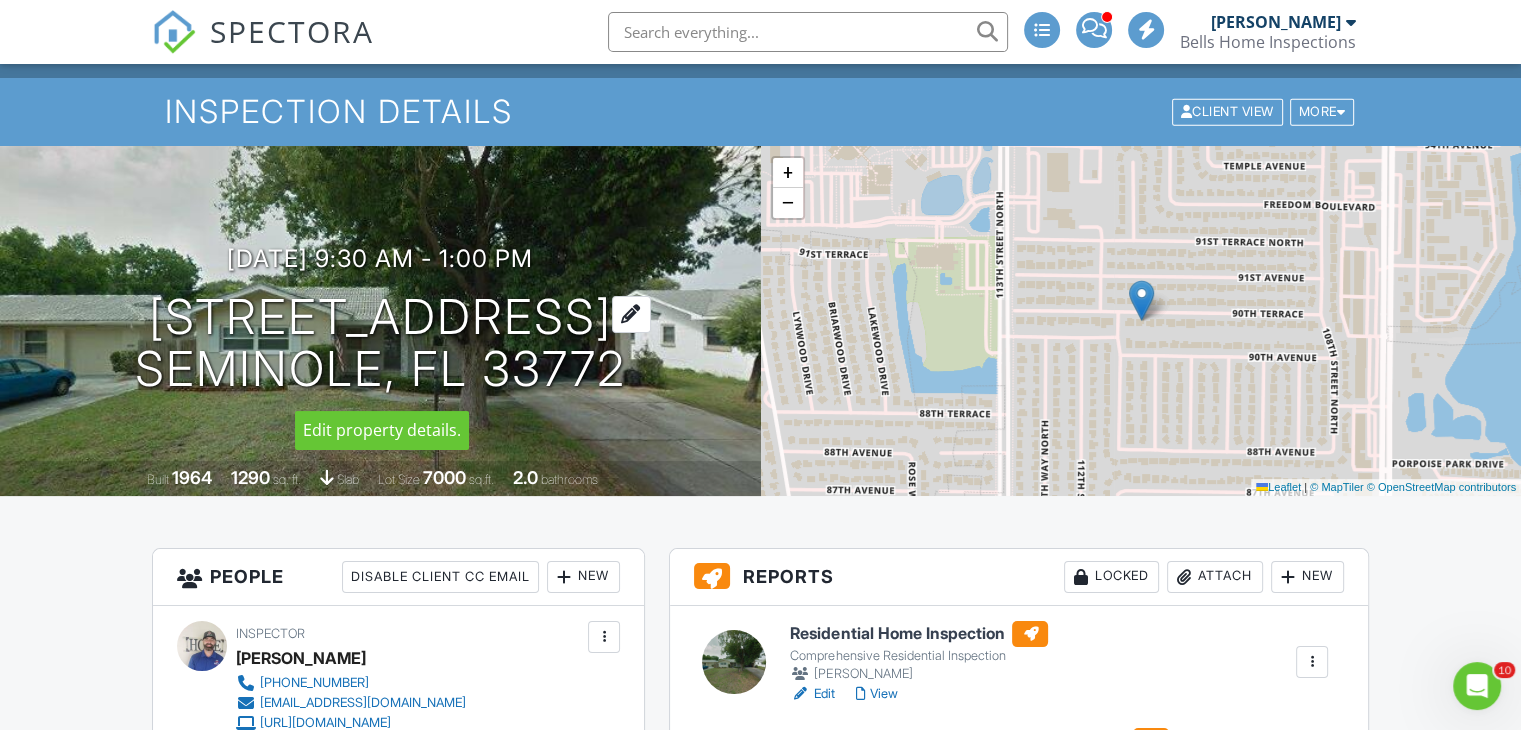 drag, startPoint x: 656, startPoint y: 377, endPoint x: 135, endPoint y: 327, distance: 523.39374 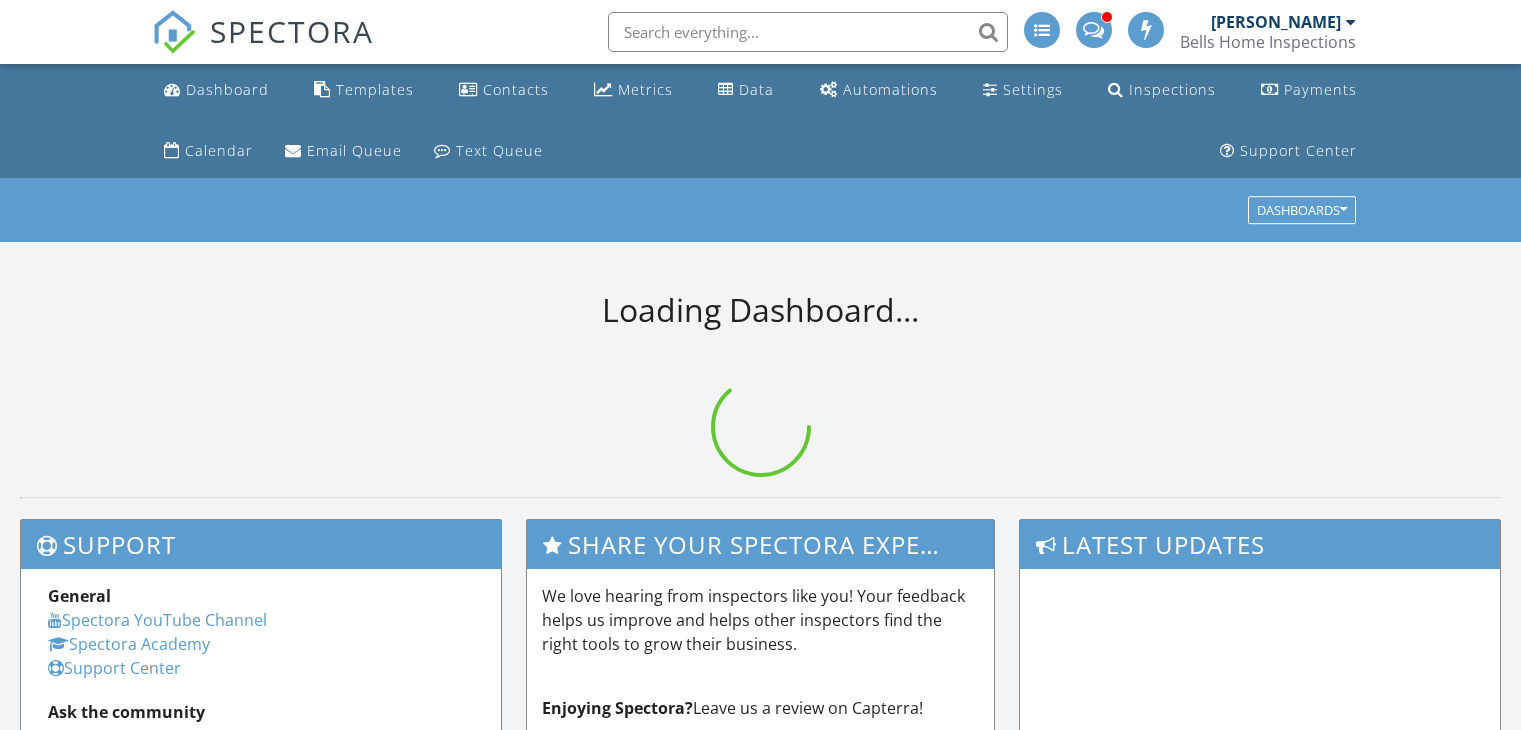 scroll, scrollTop: 0, scrollLeft: 0, axis: both 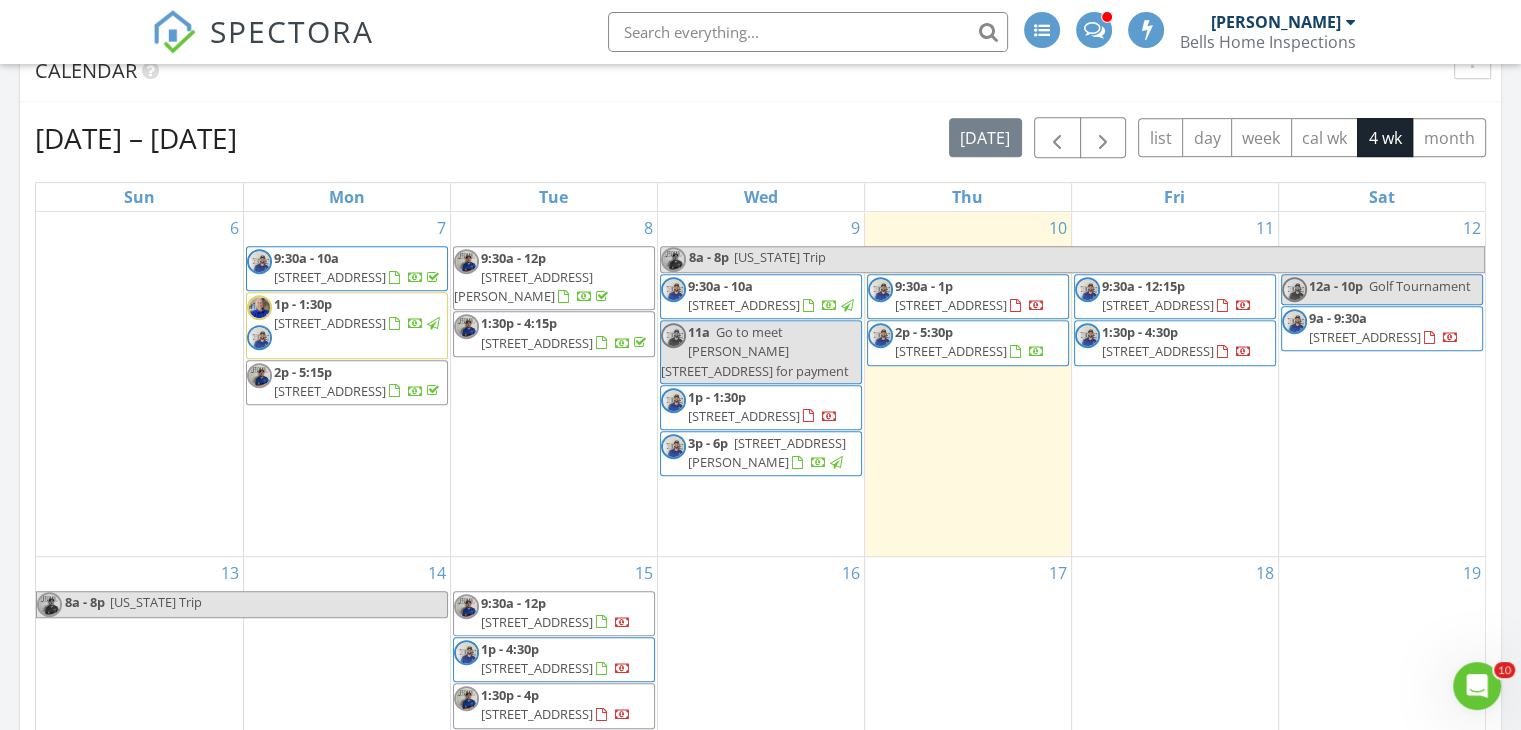 drag, startPoint x: 732, startPoint y: 476, endPoint x: 704, endPoint y: 487, distance: 30.083218 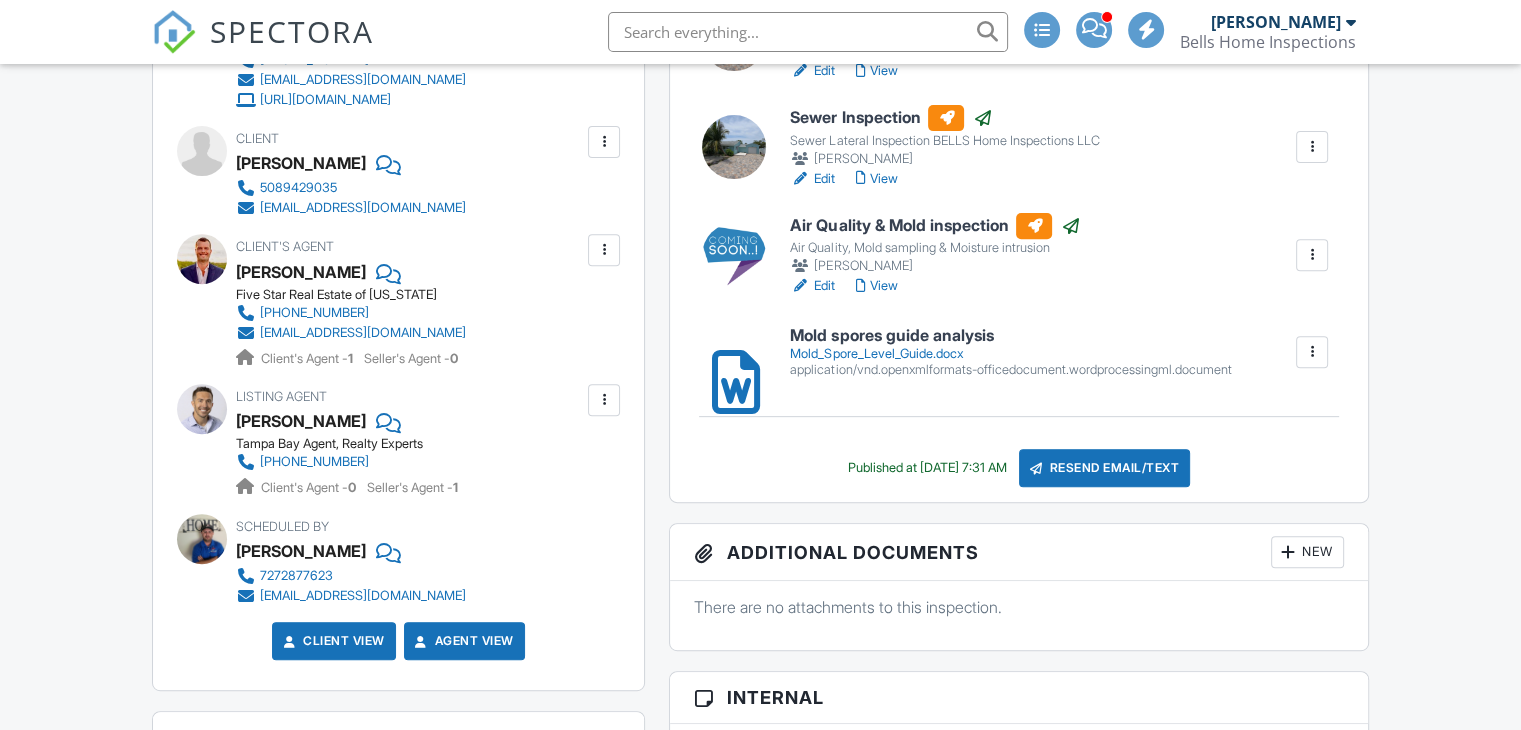 scroll, scrollTop: 1800, scrollLeft: 0, axis: vertical 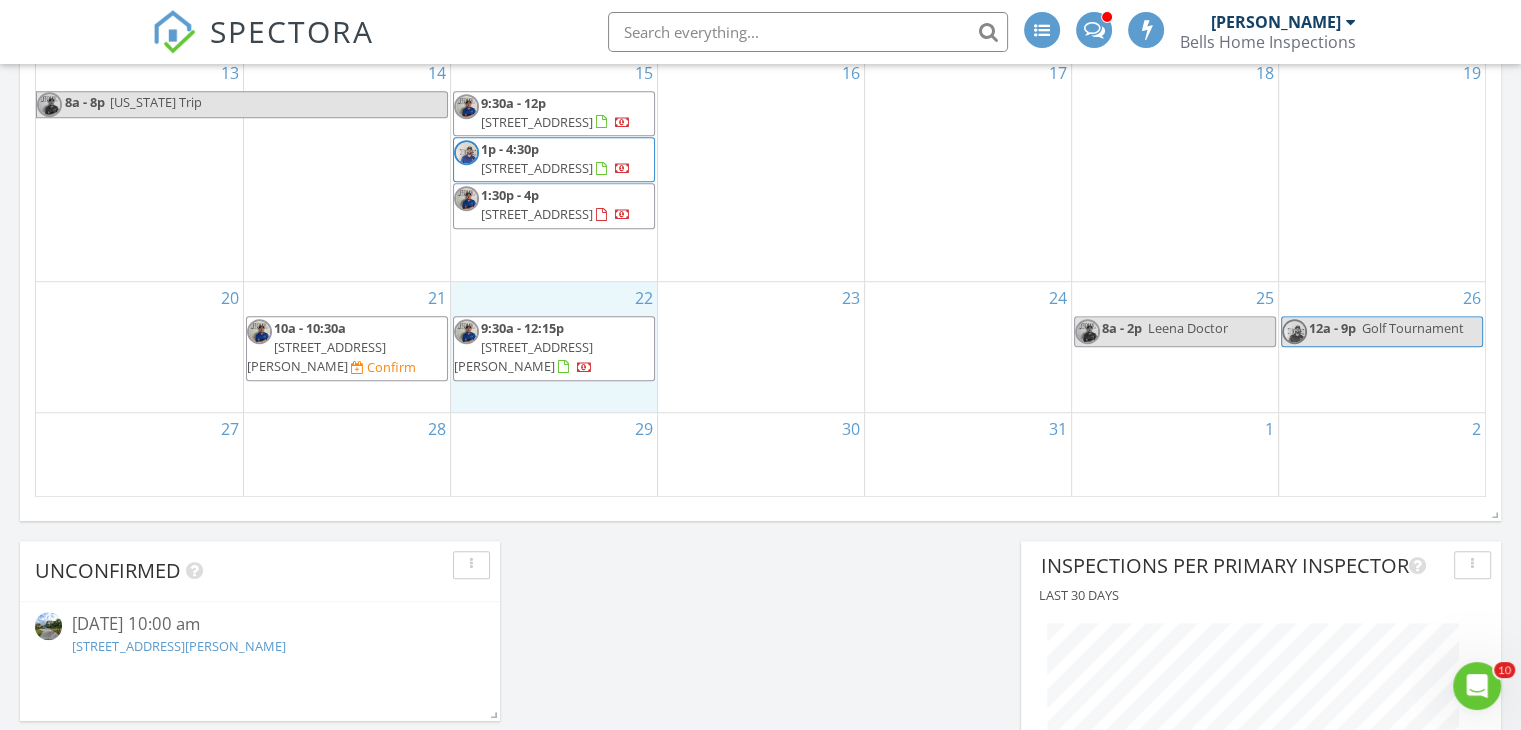 click on "20 21
10a - 10:30a
2520 W Aileen St, Tampa 33607
Confirm
22
9:30a - 12:15p
3047 Misty Marble Dr, Zephyrhills 33540
23 24 25
8a - 2p
Leena Doctor
26
12a - 9p
Golf Tournament" at bounding box center [760, 347] 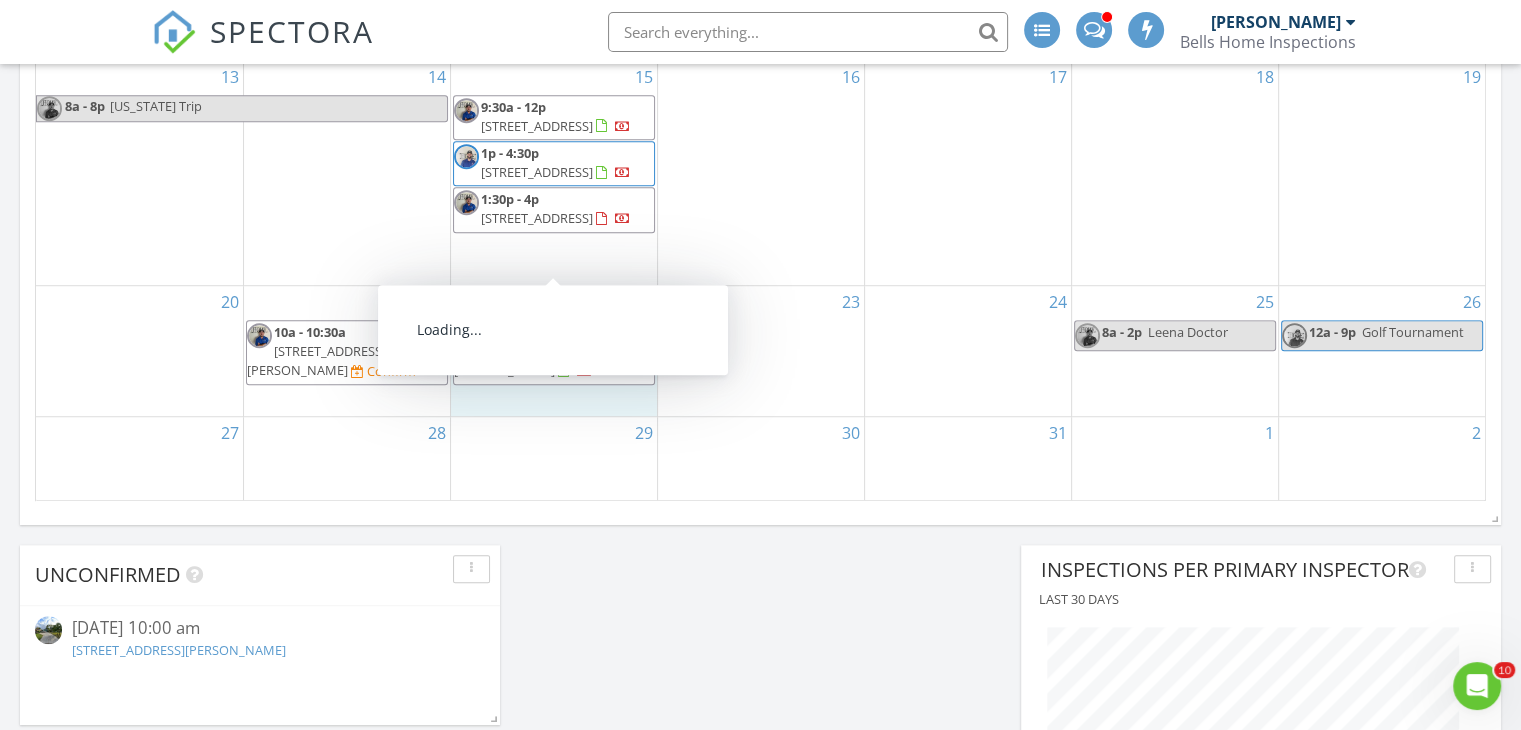 scroll, scrollTop: 1600, scrollLeft: 0, axis: vertical 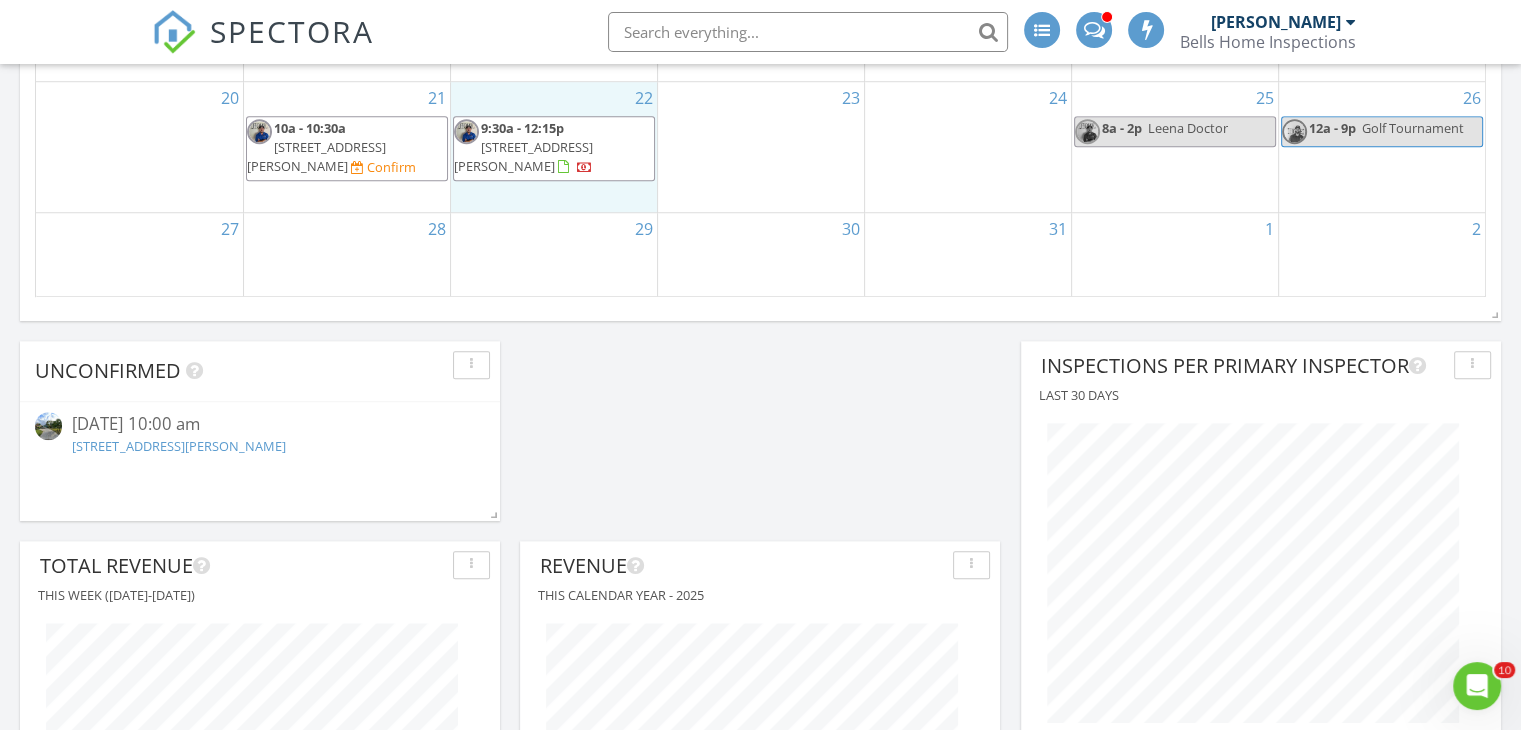 click on "30" at bounding box center (761, 255) 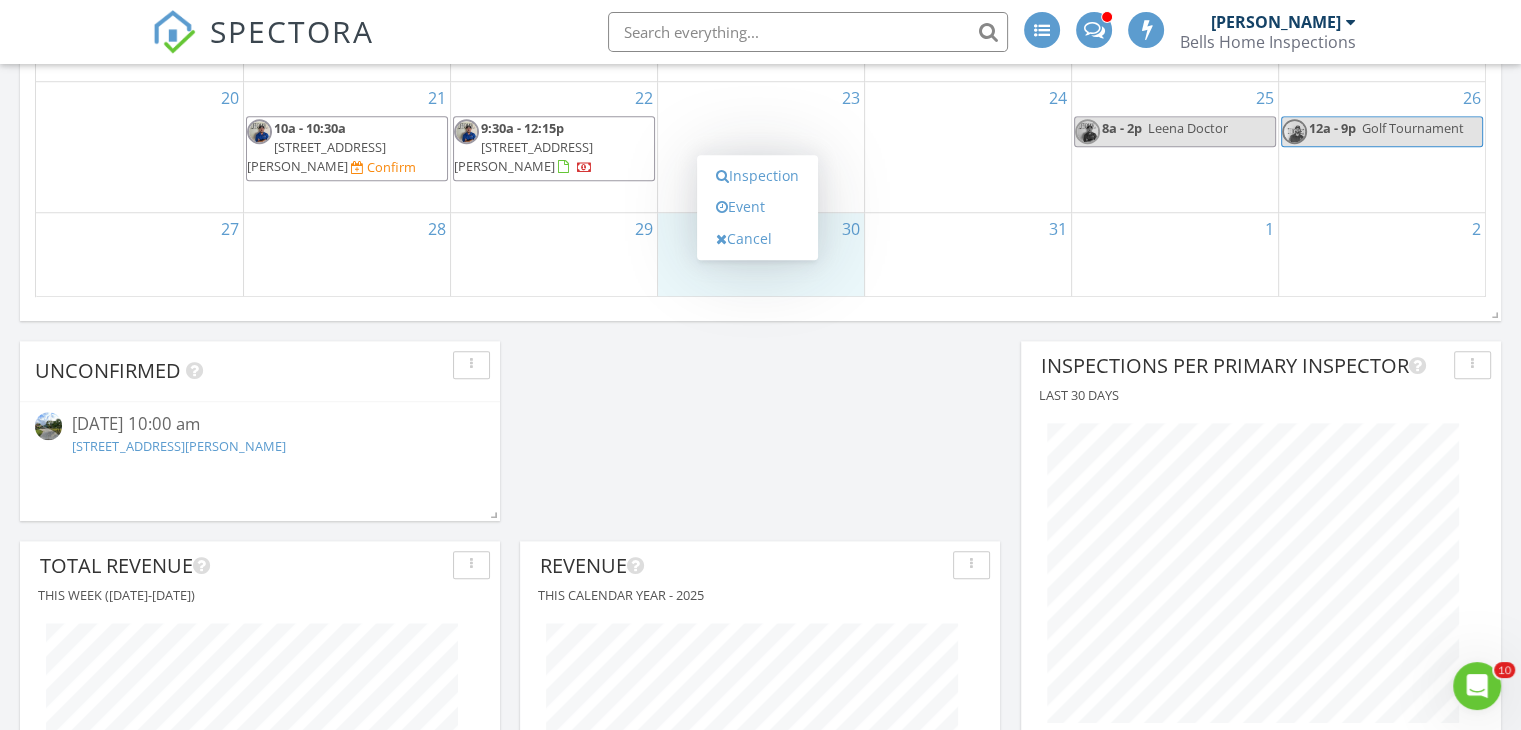 click on "31" at bounding box center [968, 255] 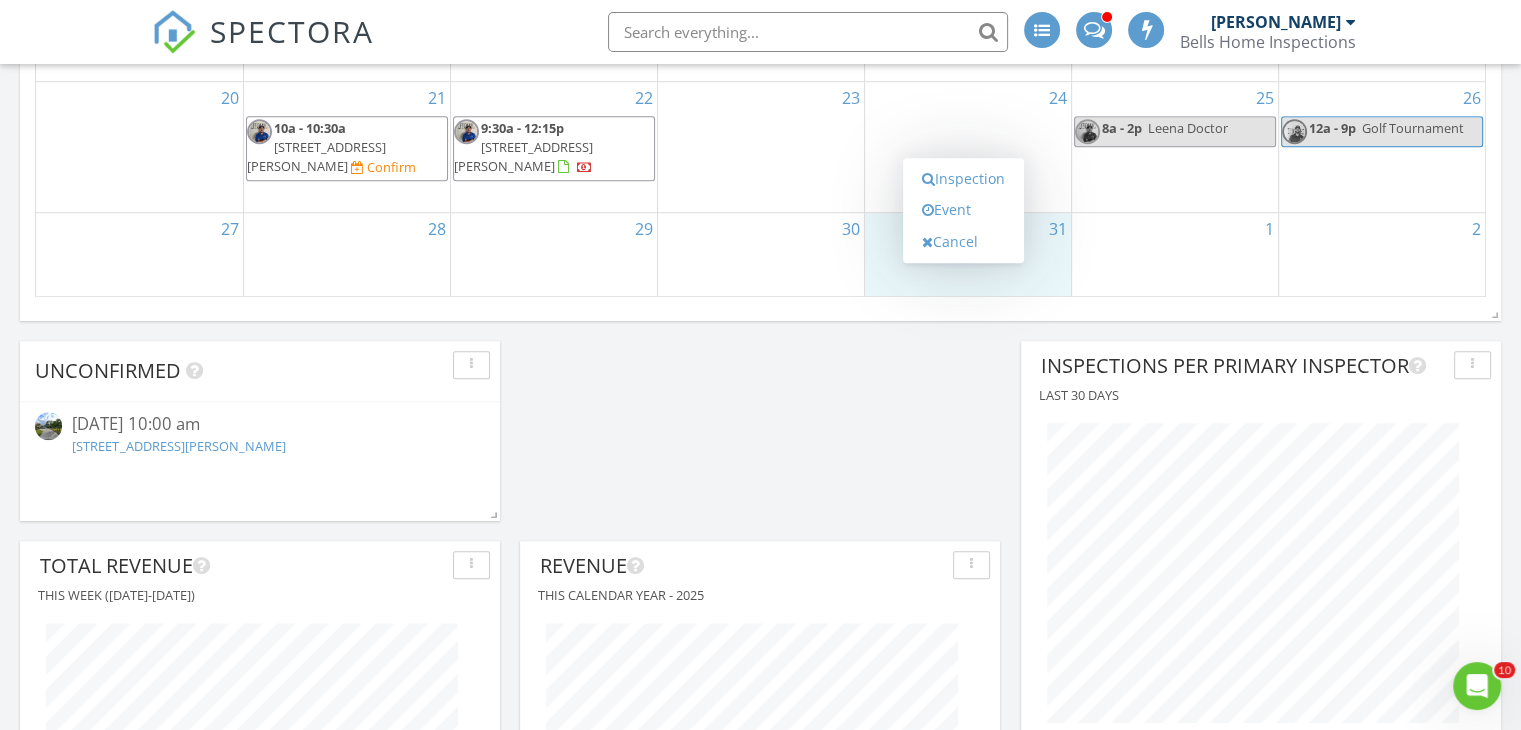 click on "1" at bounding box center [1175, 255] 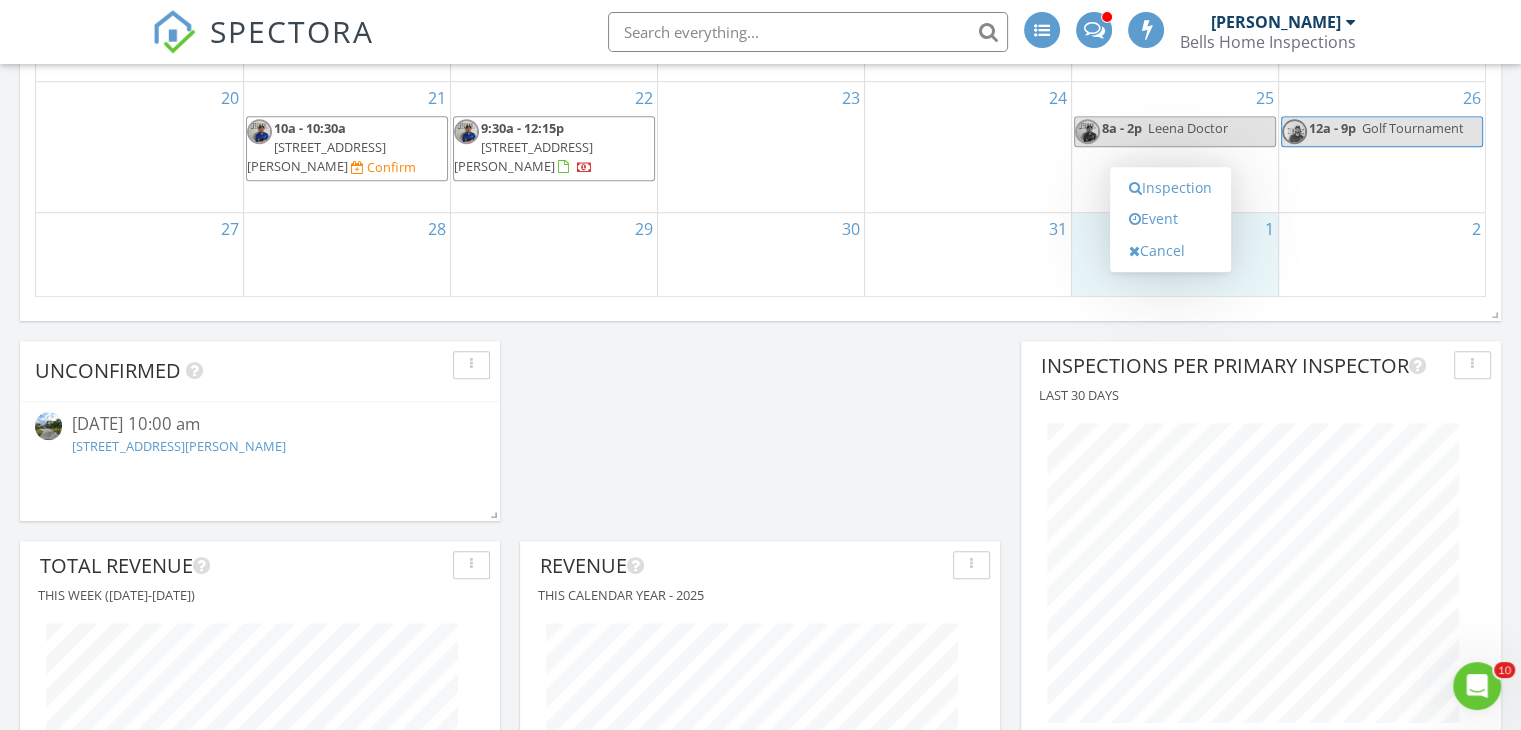 click on "30" at bounding box center [761, 255] 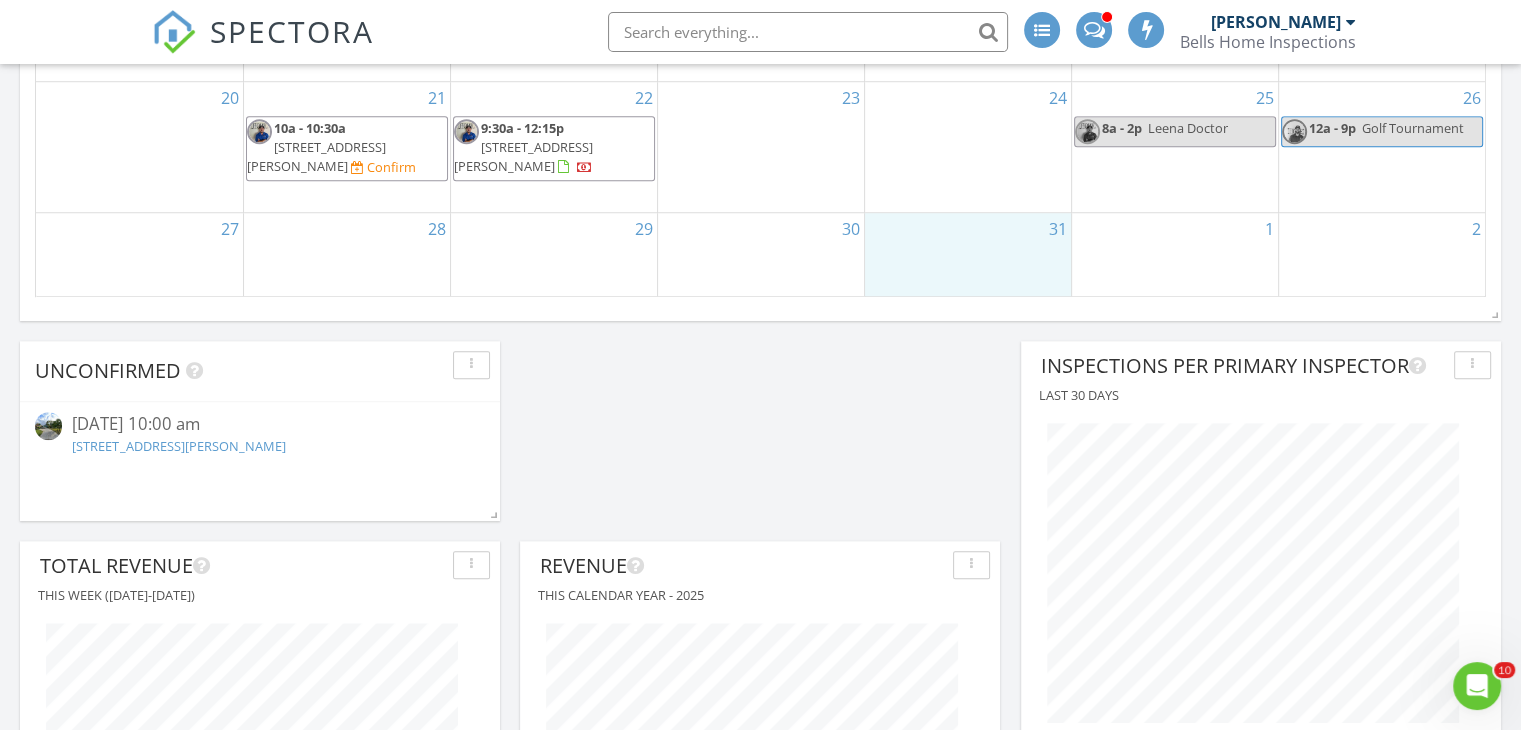 click on "31" at bounding box center (968, 255) 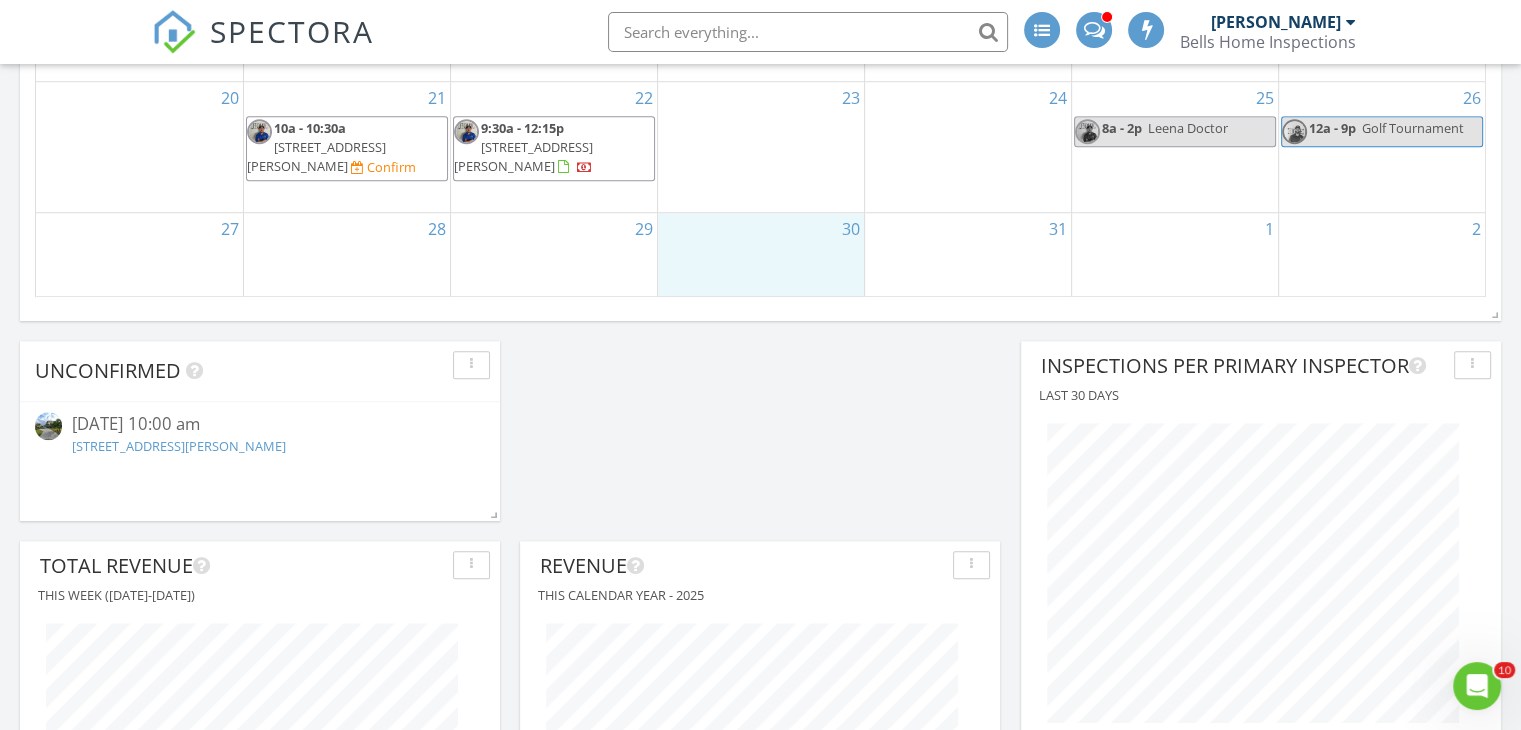 click on "30" at bounding box center [761, 255] 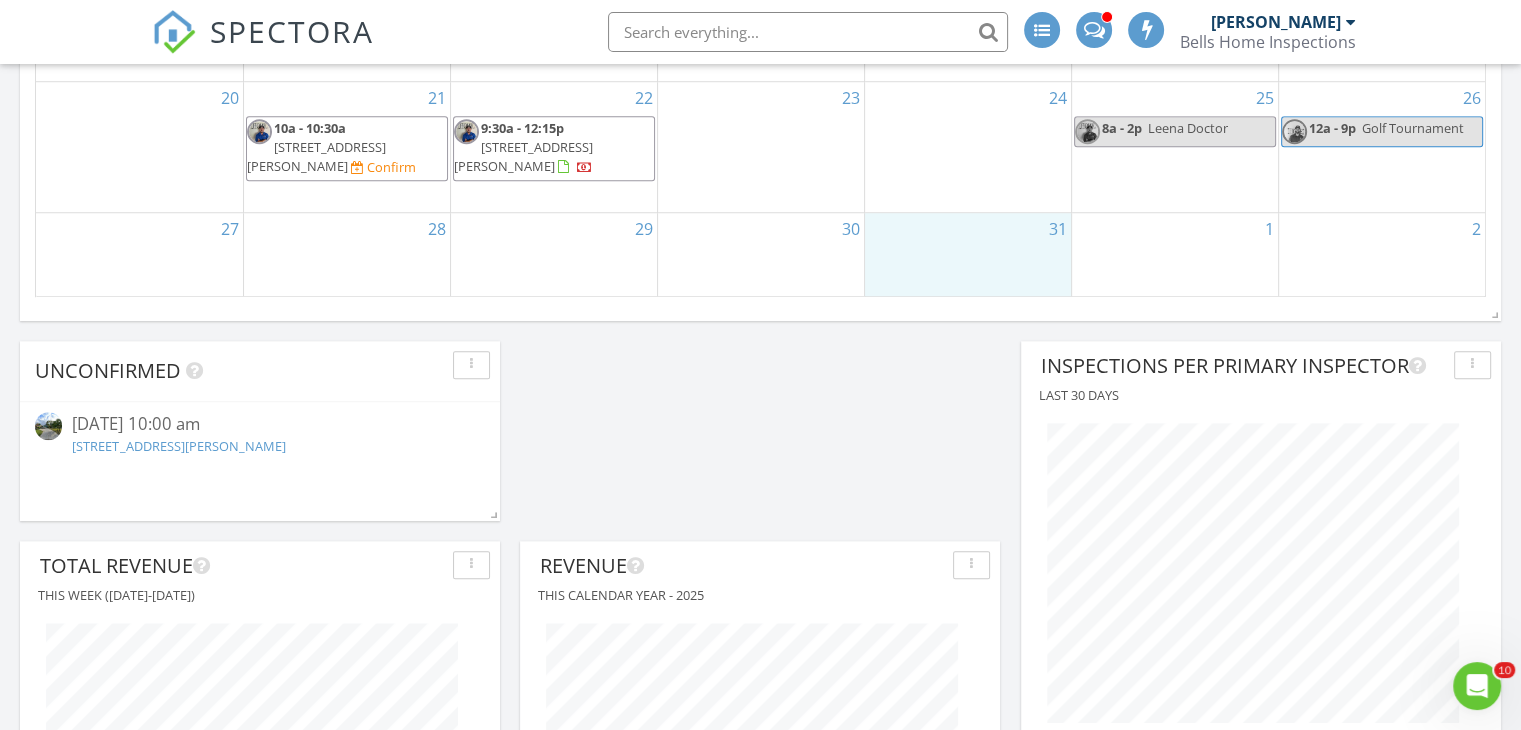 drag, startPoint x: 913, startPoint y: 272, endPoint x: 929, endPoint y: 273, distance: 16.03122 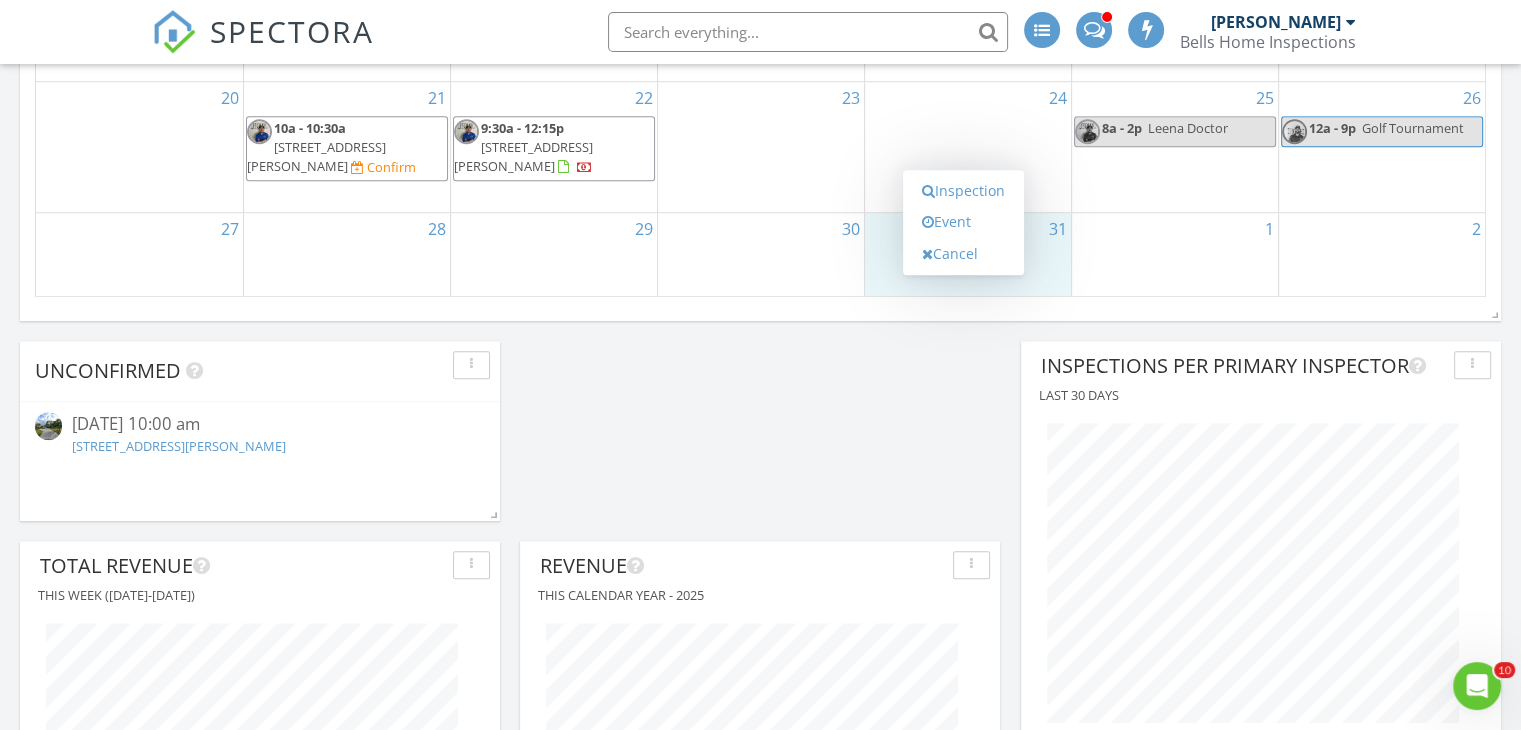 click on "1" at bounding box center [1175, 255] 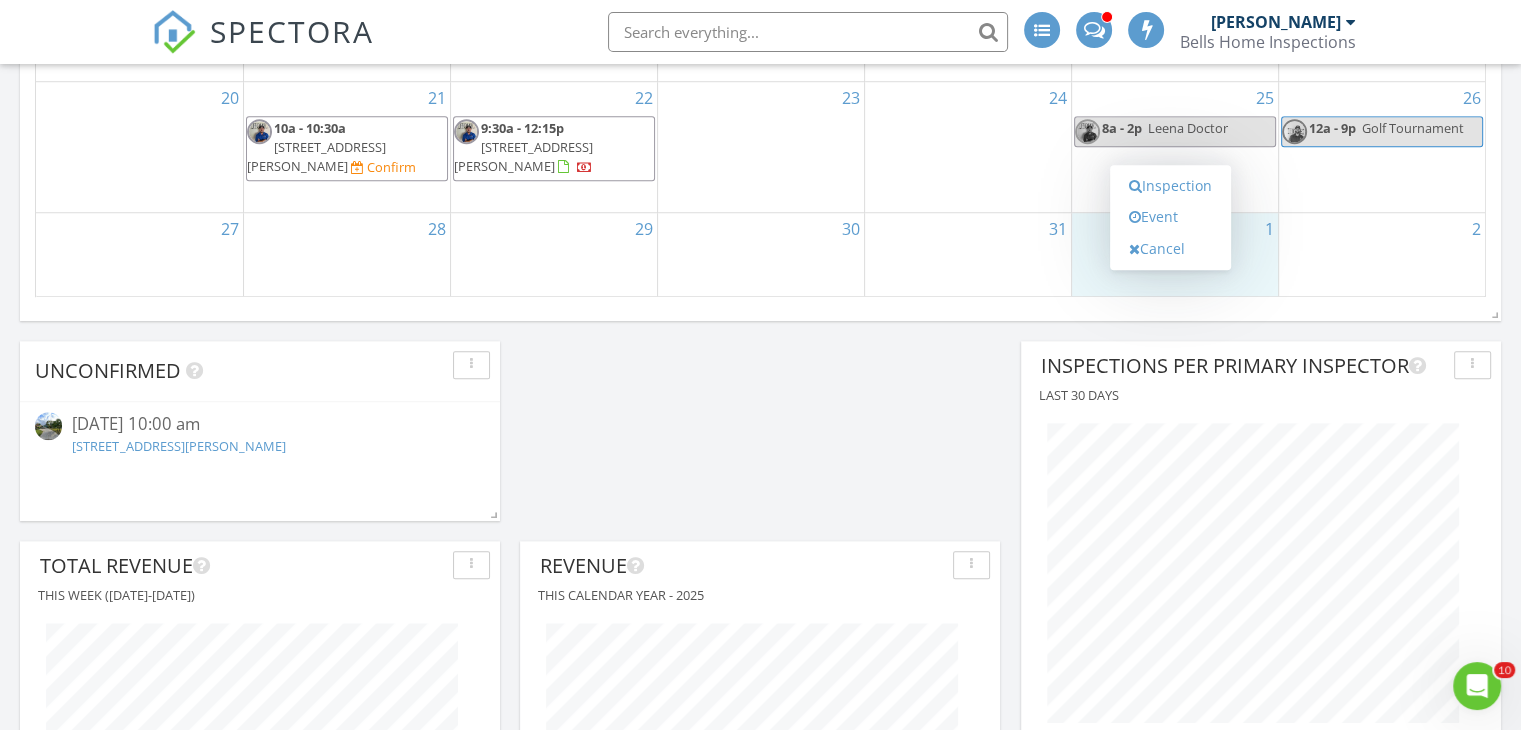 click on "30" at bounding box center (761, 255) 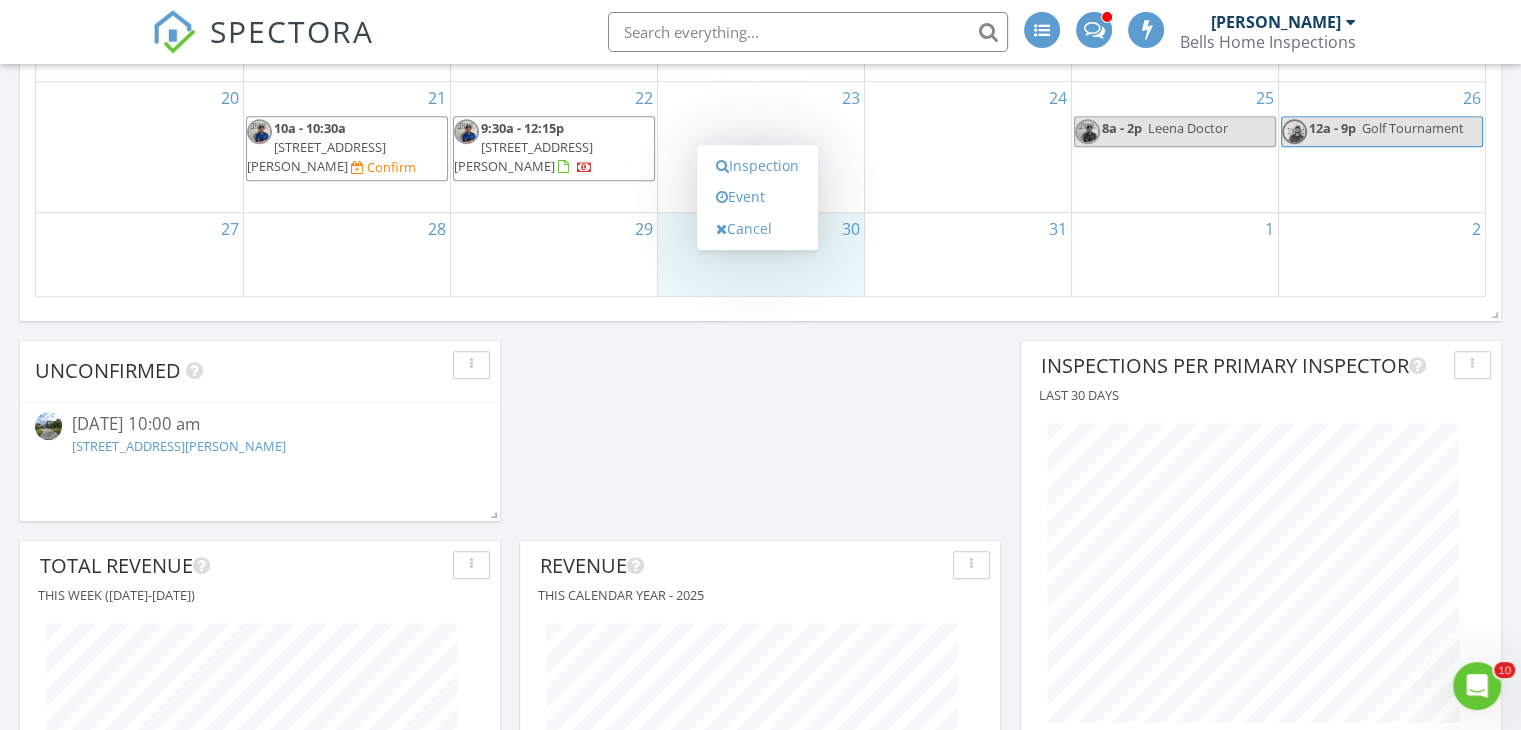 click on "28" at bounding box center (347, 255) 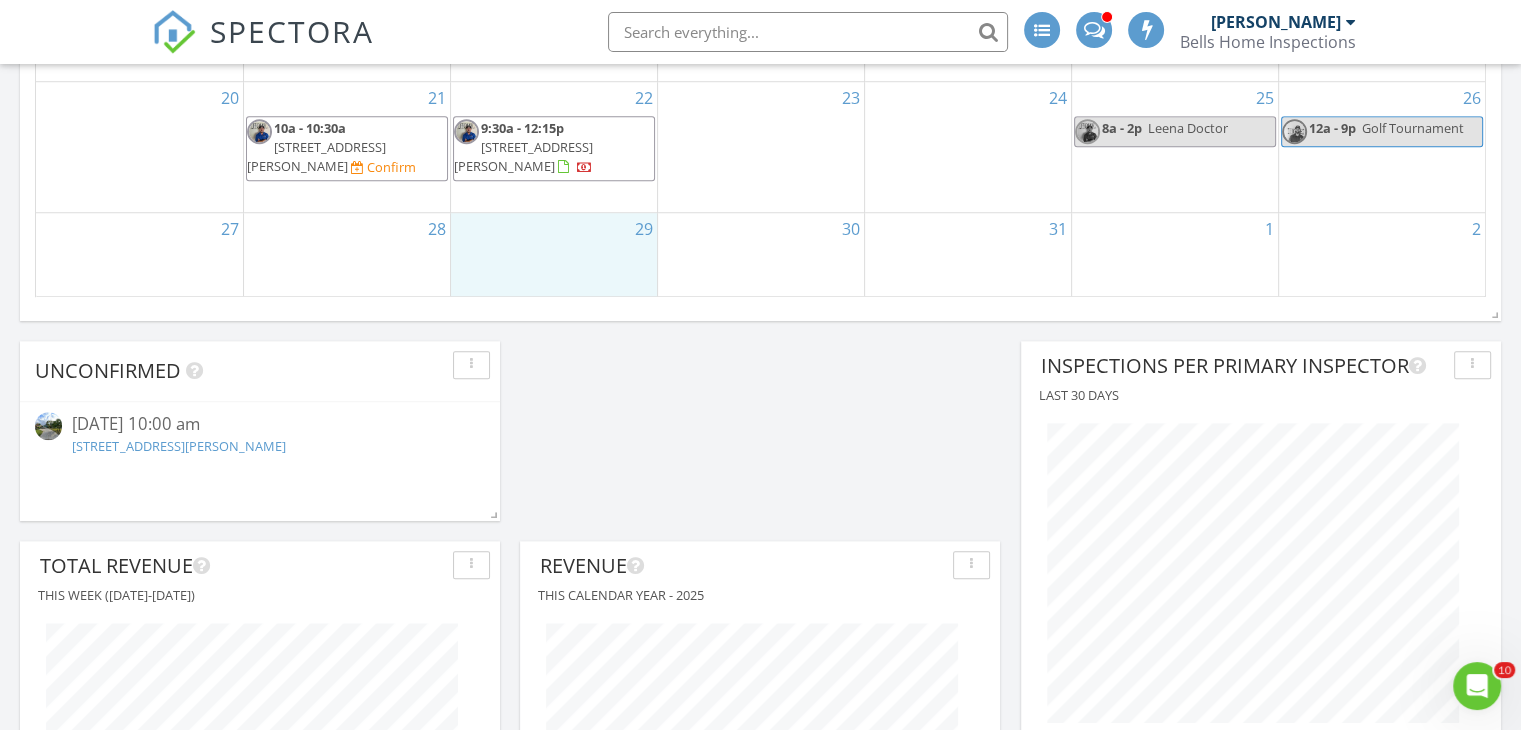 click on "29" at bounding box center (554, 255) 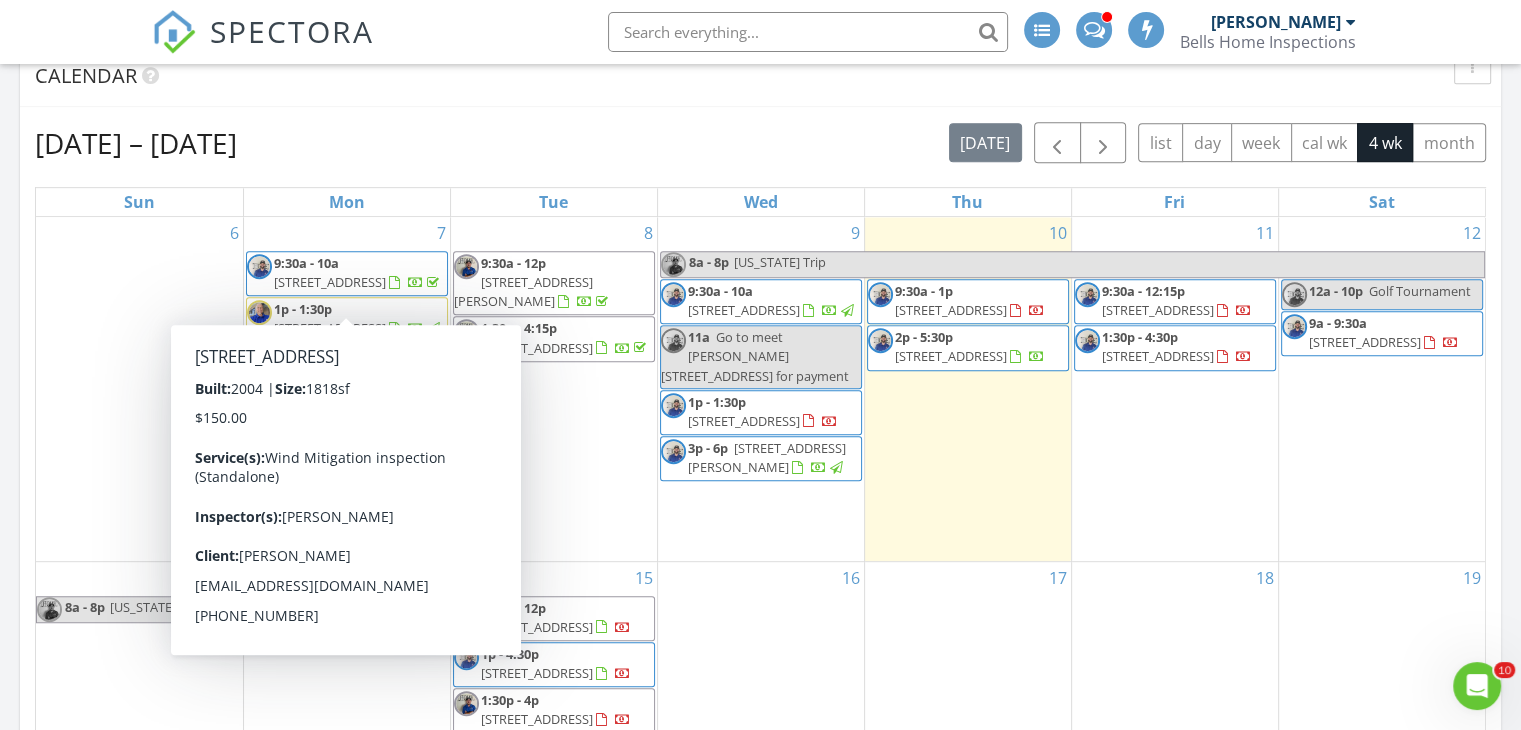 scroll, scrollTop: 1000, scrollLeft: 0, axis: vertical 